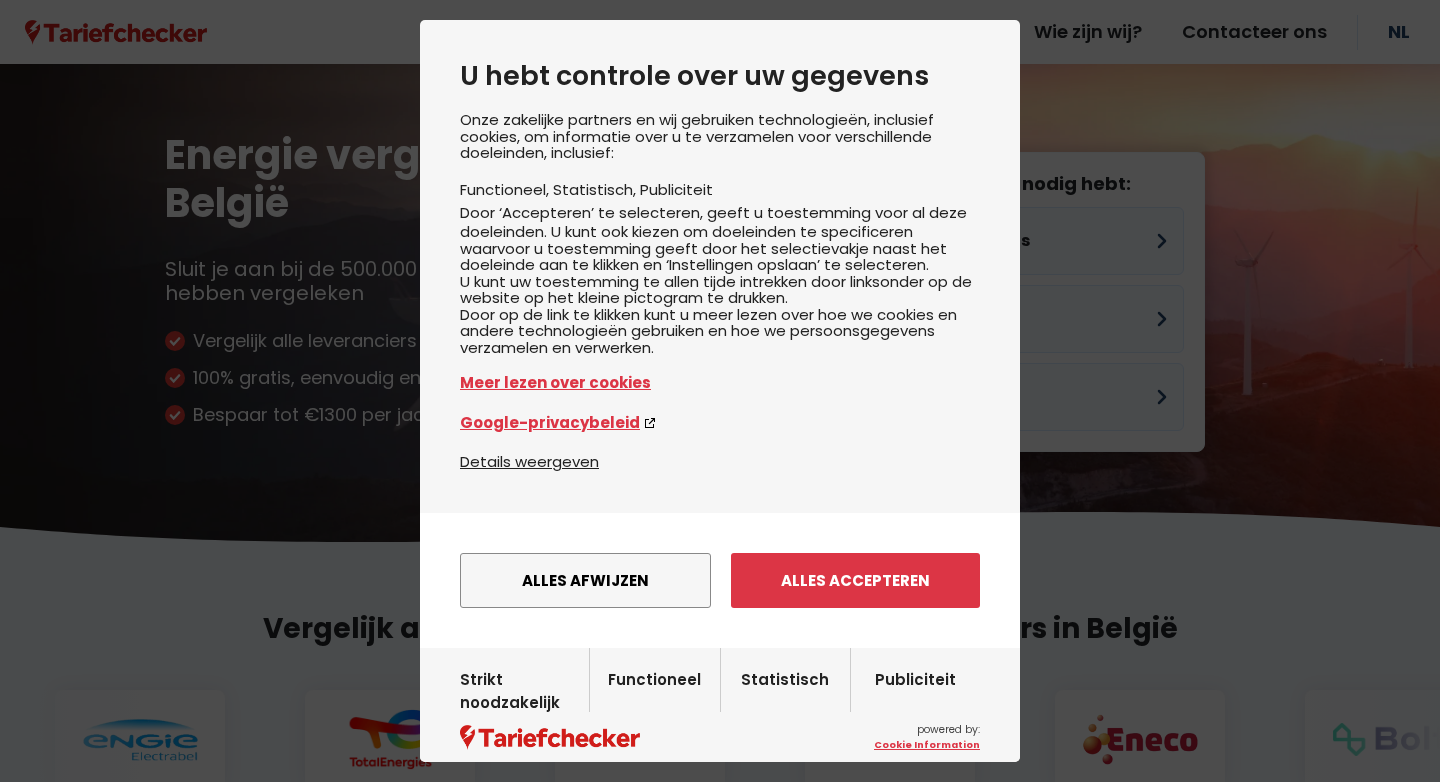 scroll, scrollTop: 0, scrollLeft: 0, axis: both 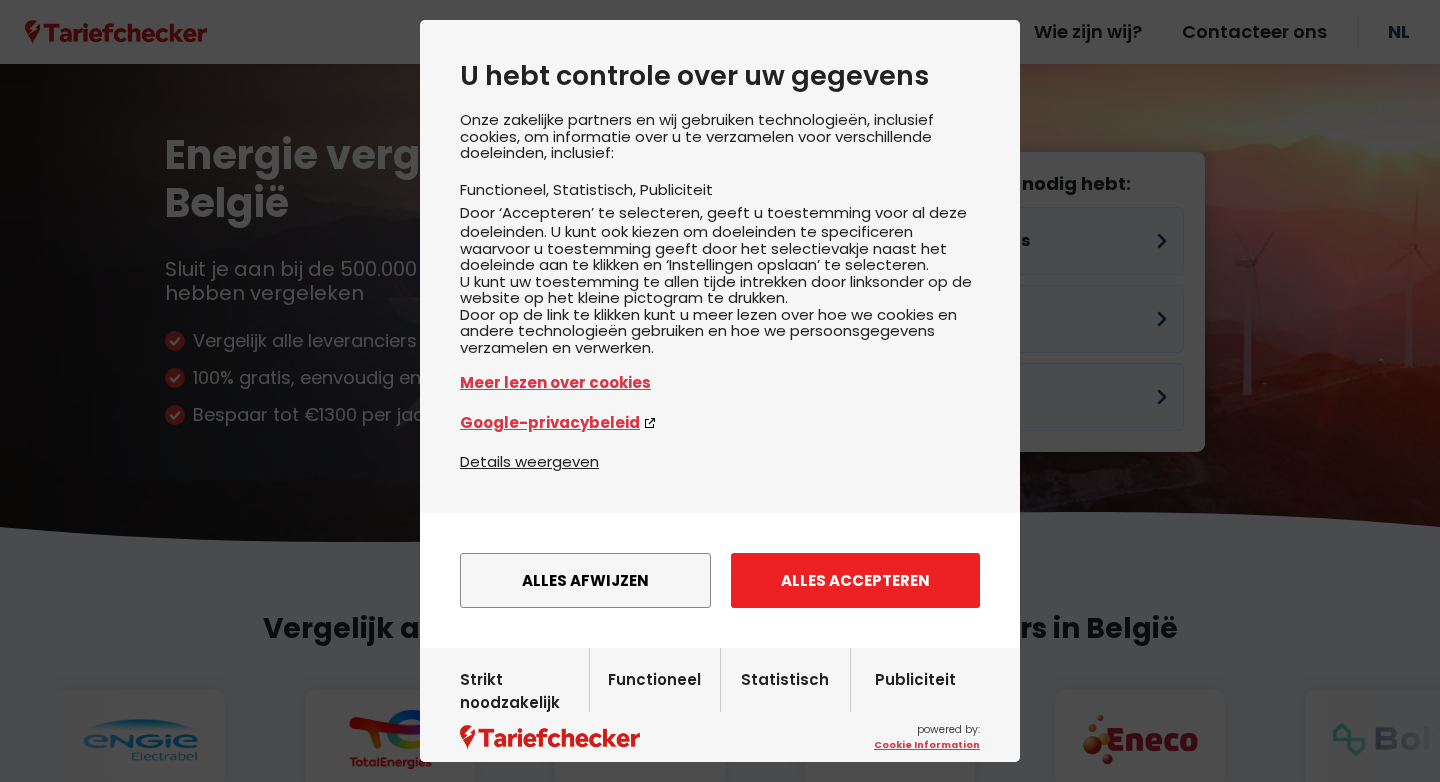 click on "Alles accepteren" at bounding box center [855, 580] 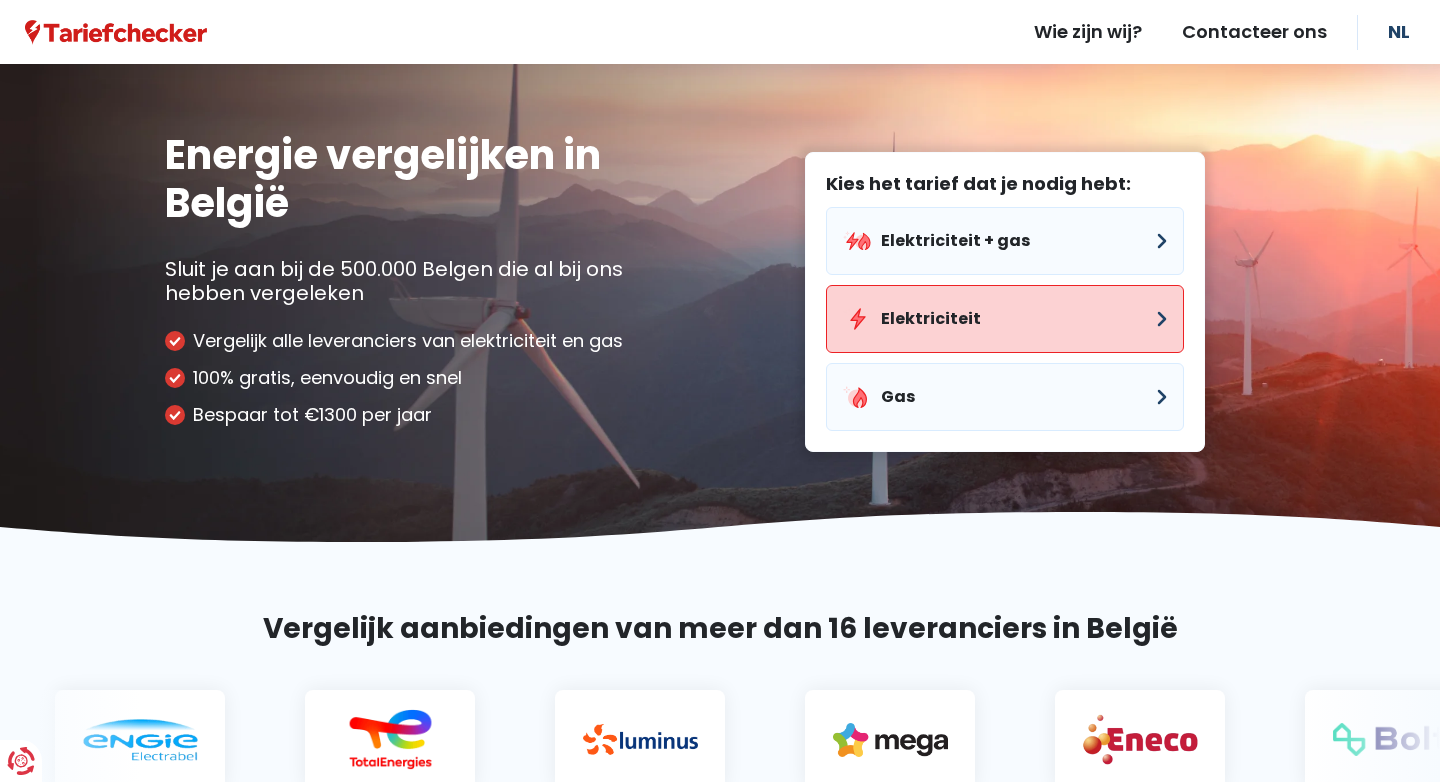 click on "Elektriciteit" at bounding box center (1005, 319) 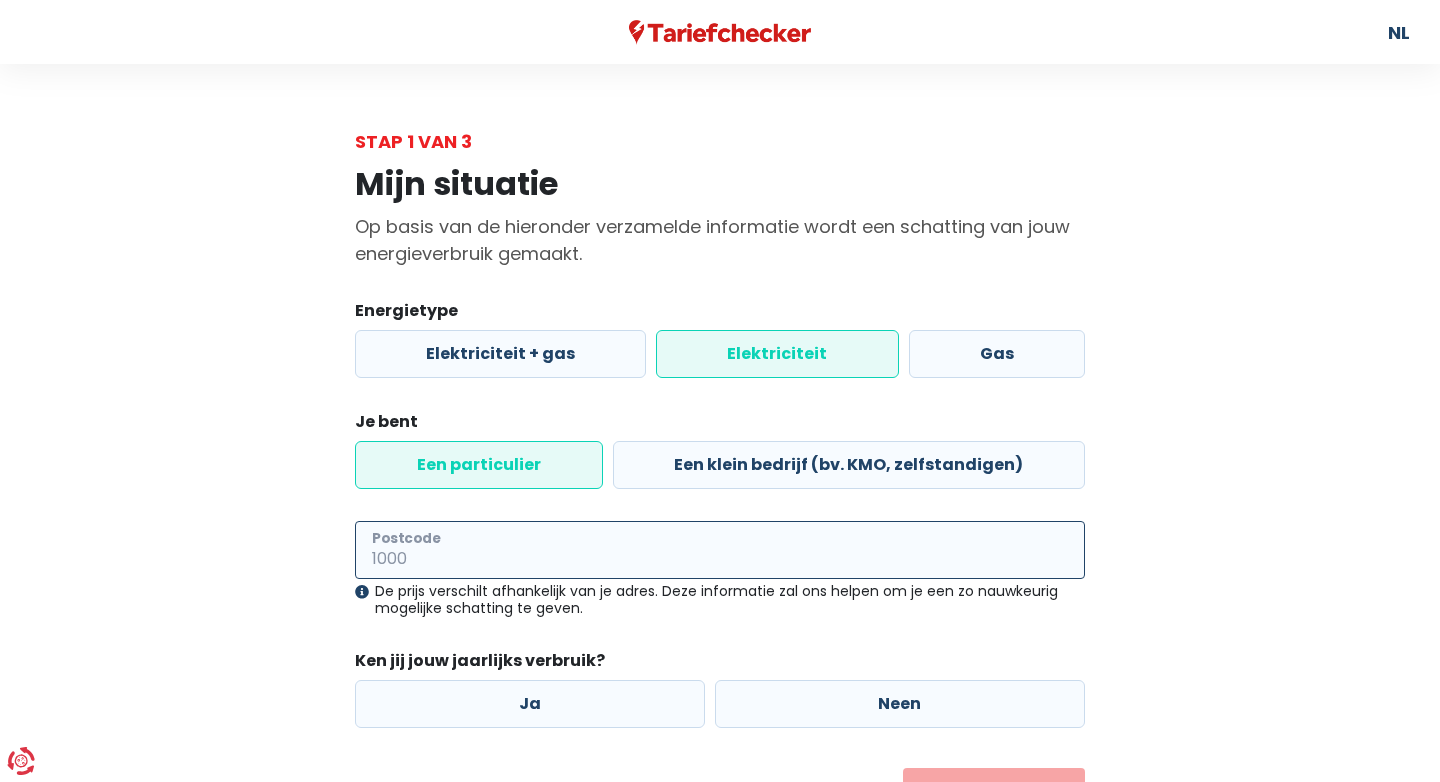 click on "Postcode" at bounding box center (720, 550) 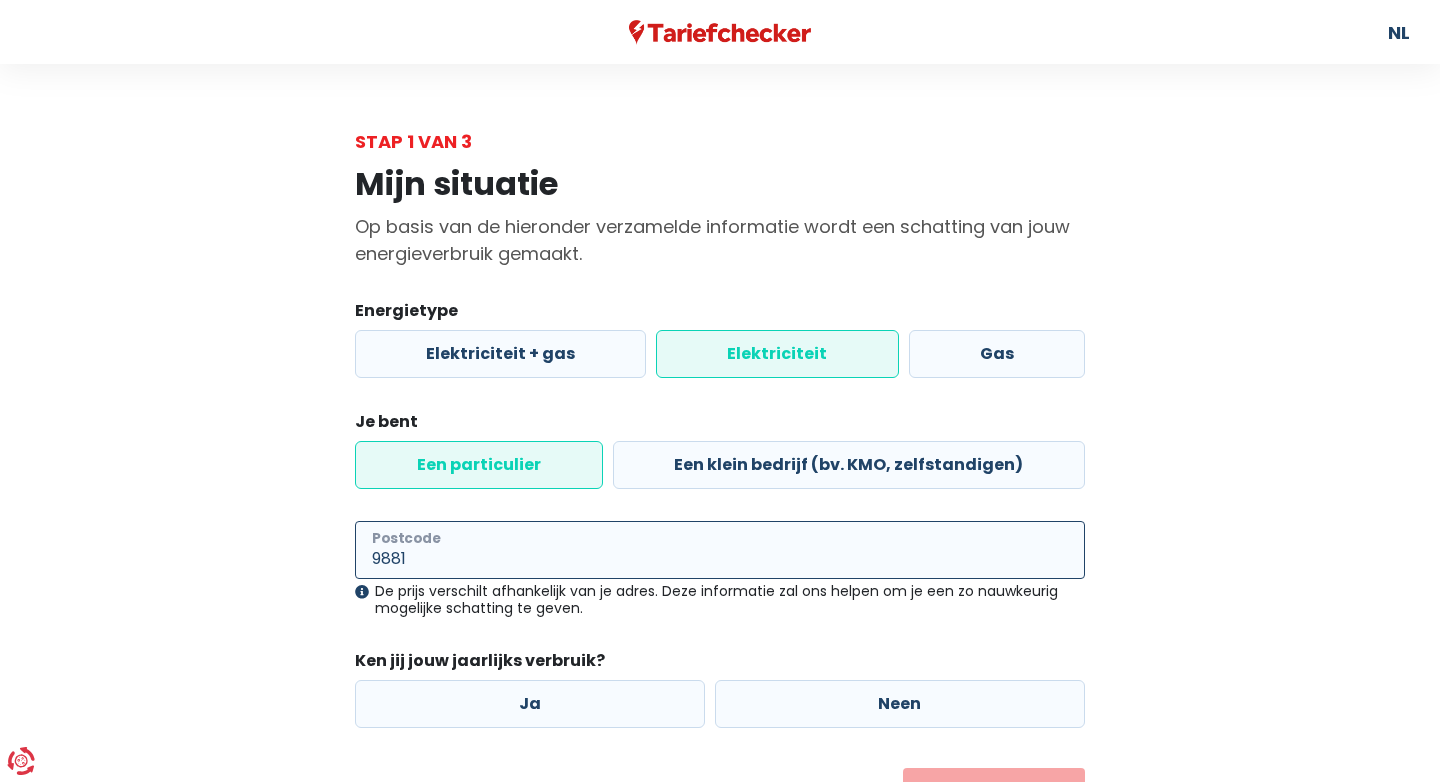 type on "9881" 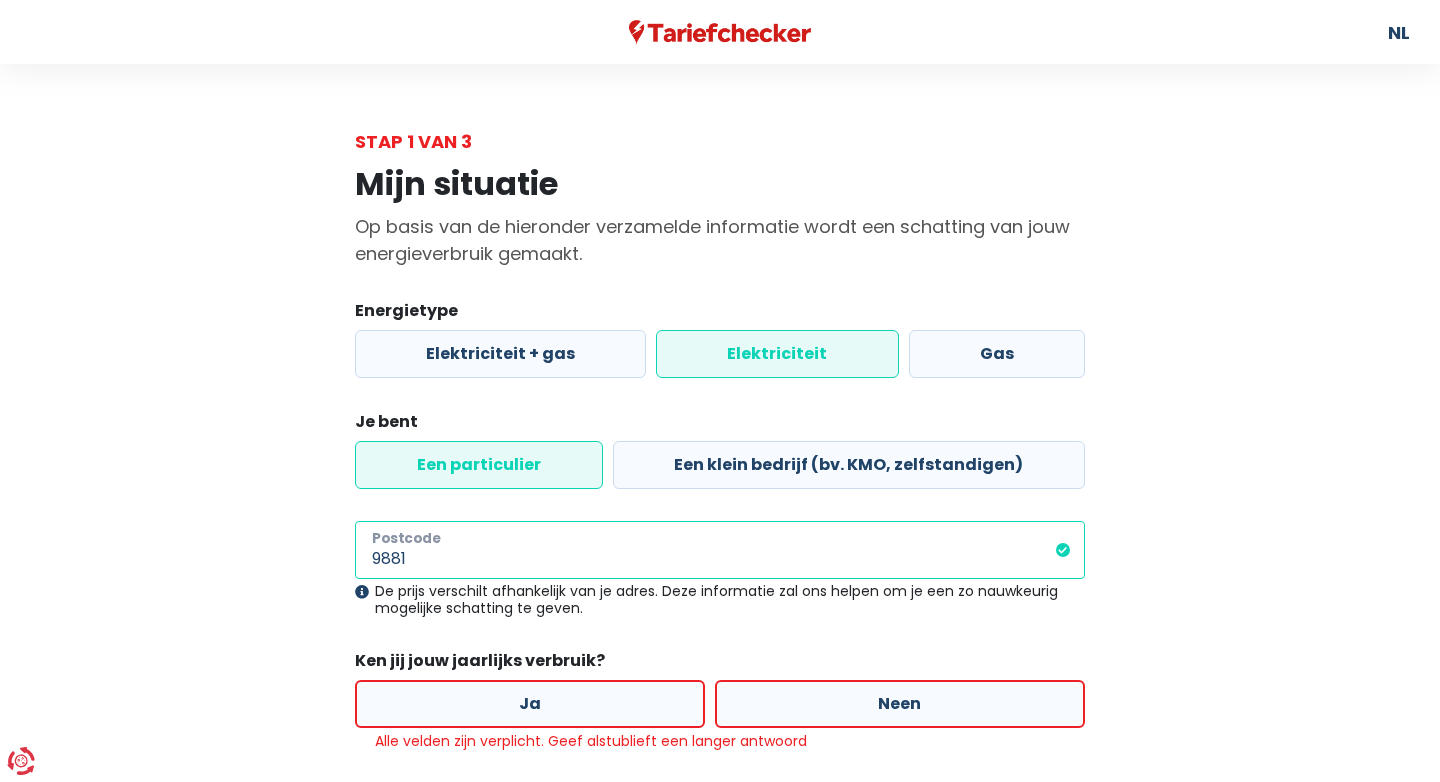 scroll, scrollTop: 123, scrollLeft: 0, axis: vertical 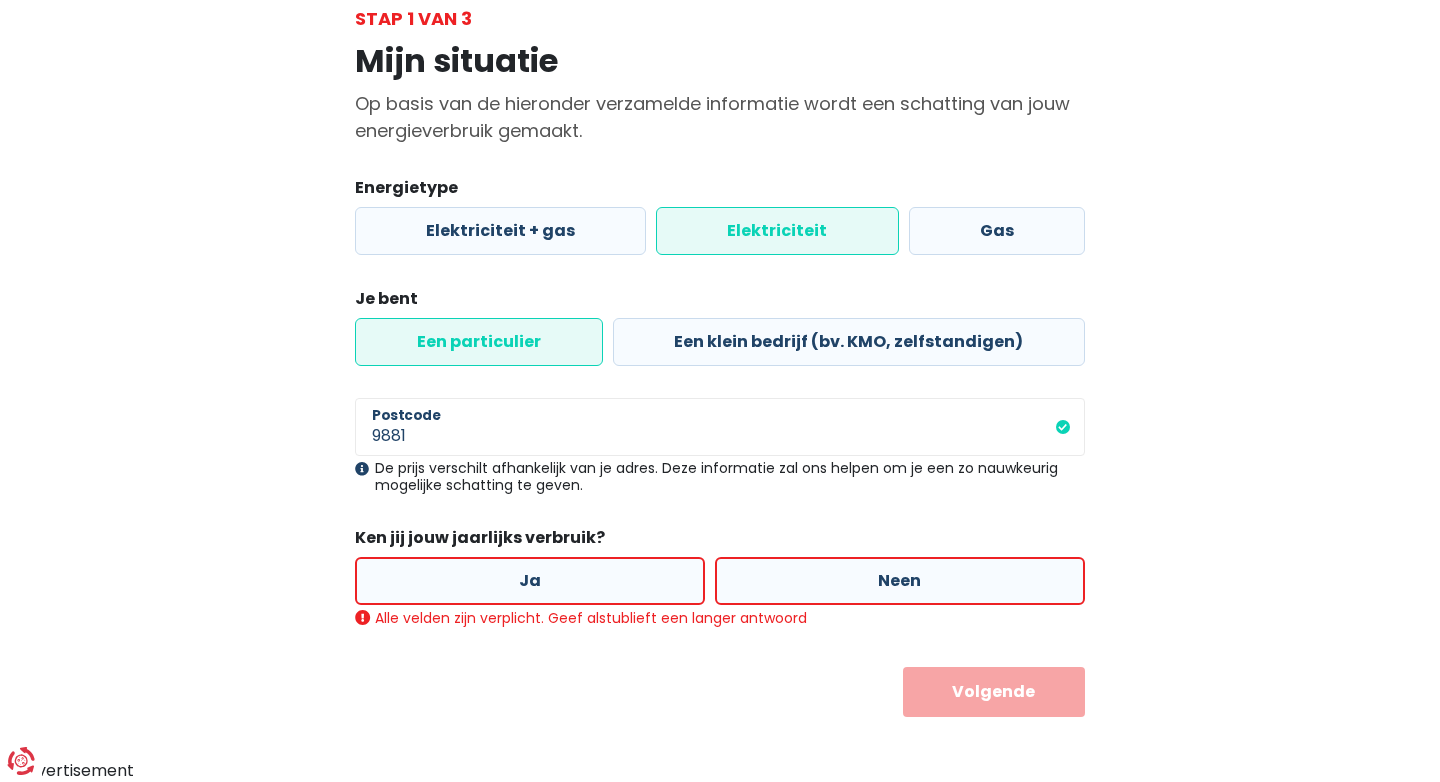 click on "Ja" at bounding box center (530, 581) 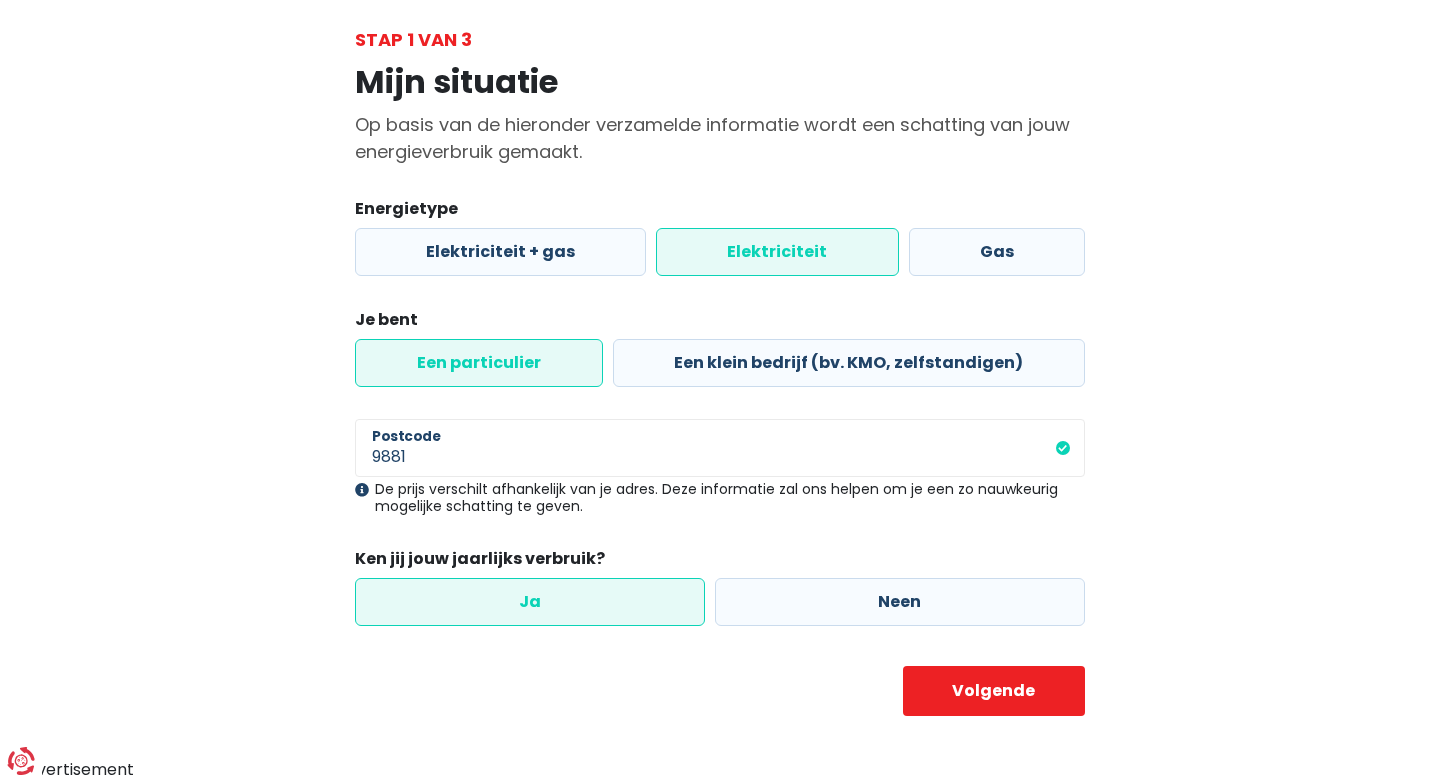 scroll, scrollTop: 101, scrollLeft: 0, axis: vertical 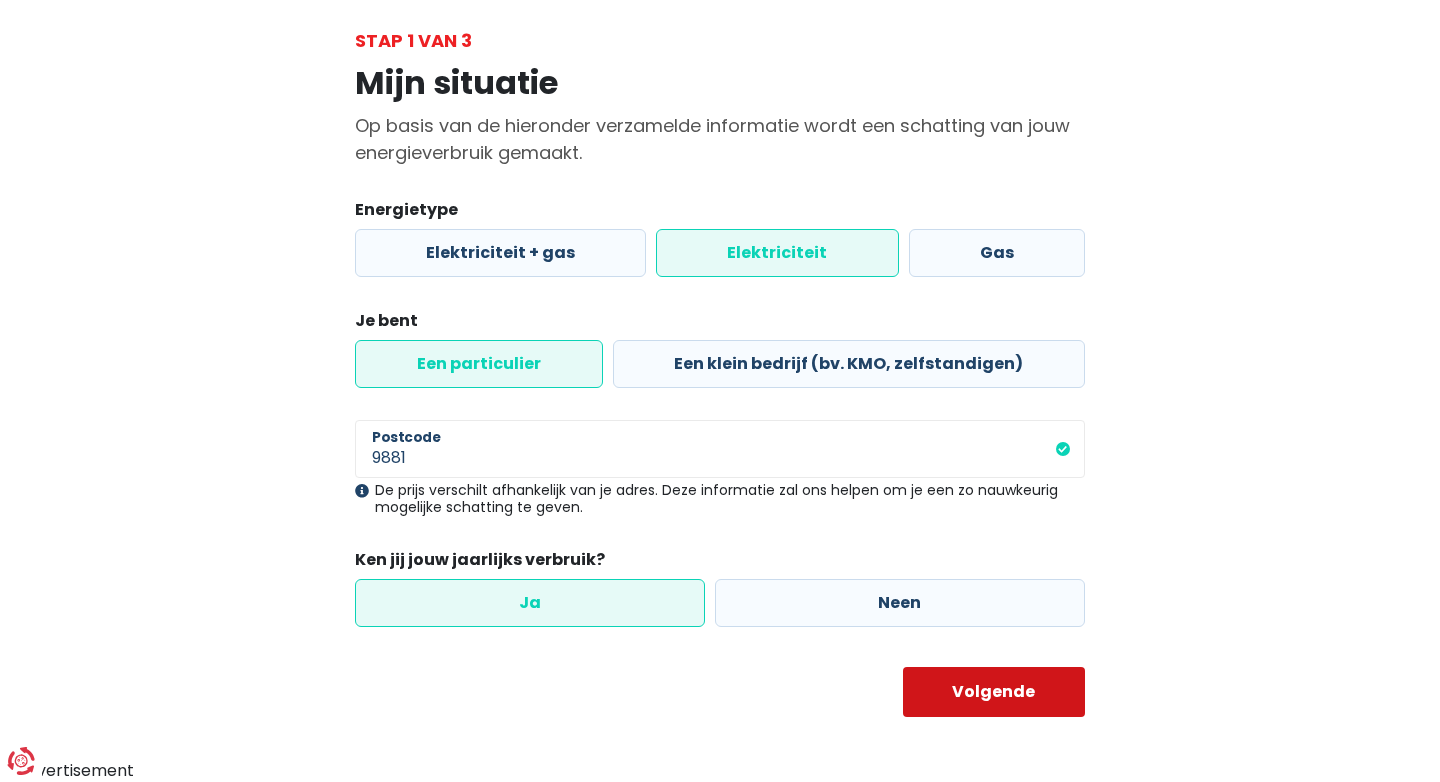 click on "Volgende" at bounding box center [994, 692] 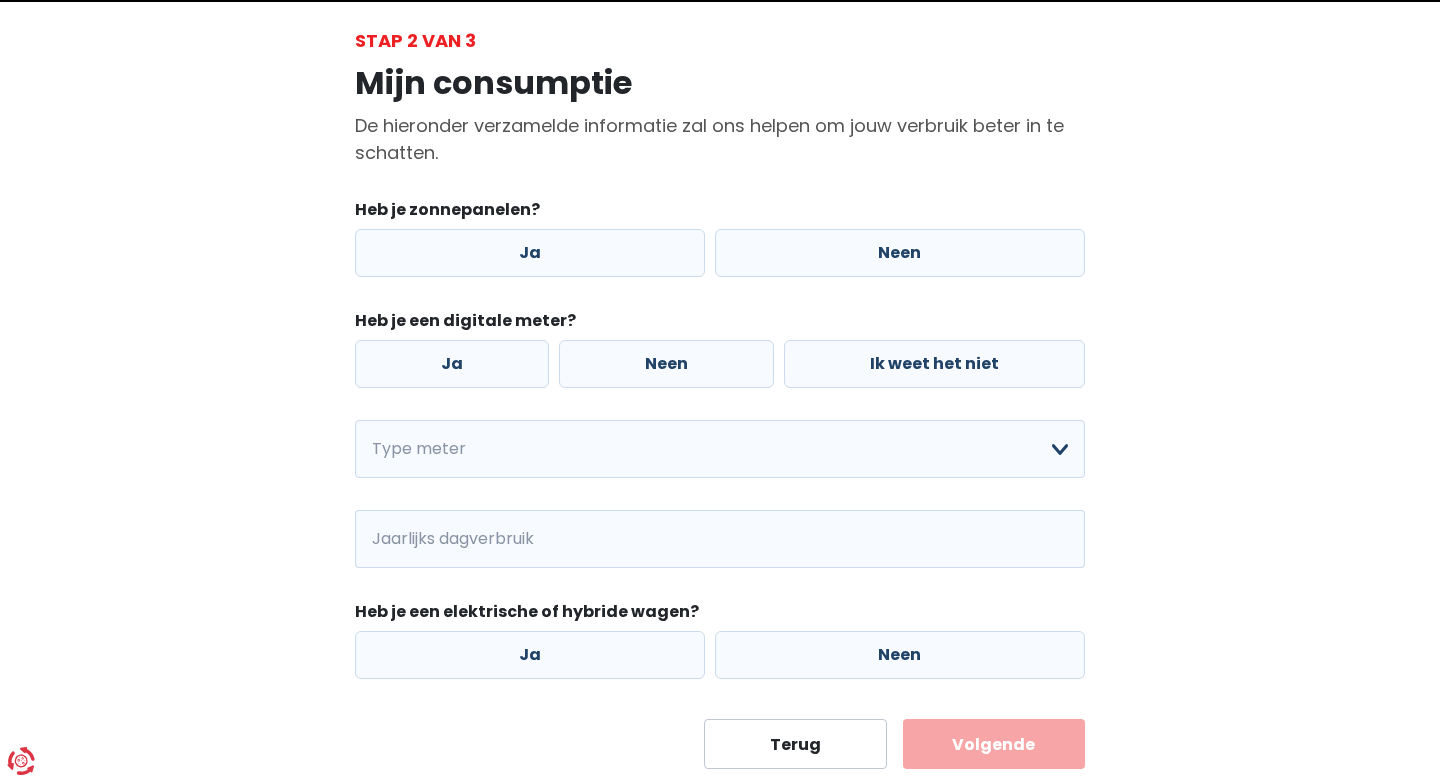 scroll, scrollTop: 0, scrollLeft: 0, axis: both 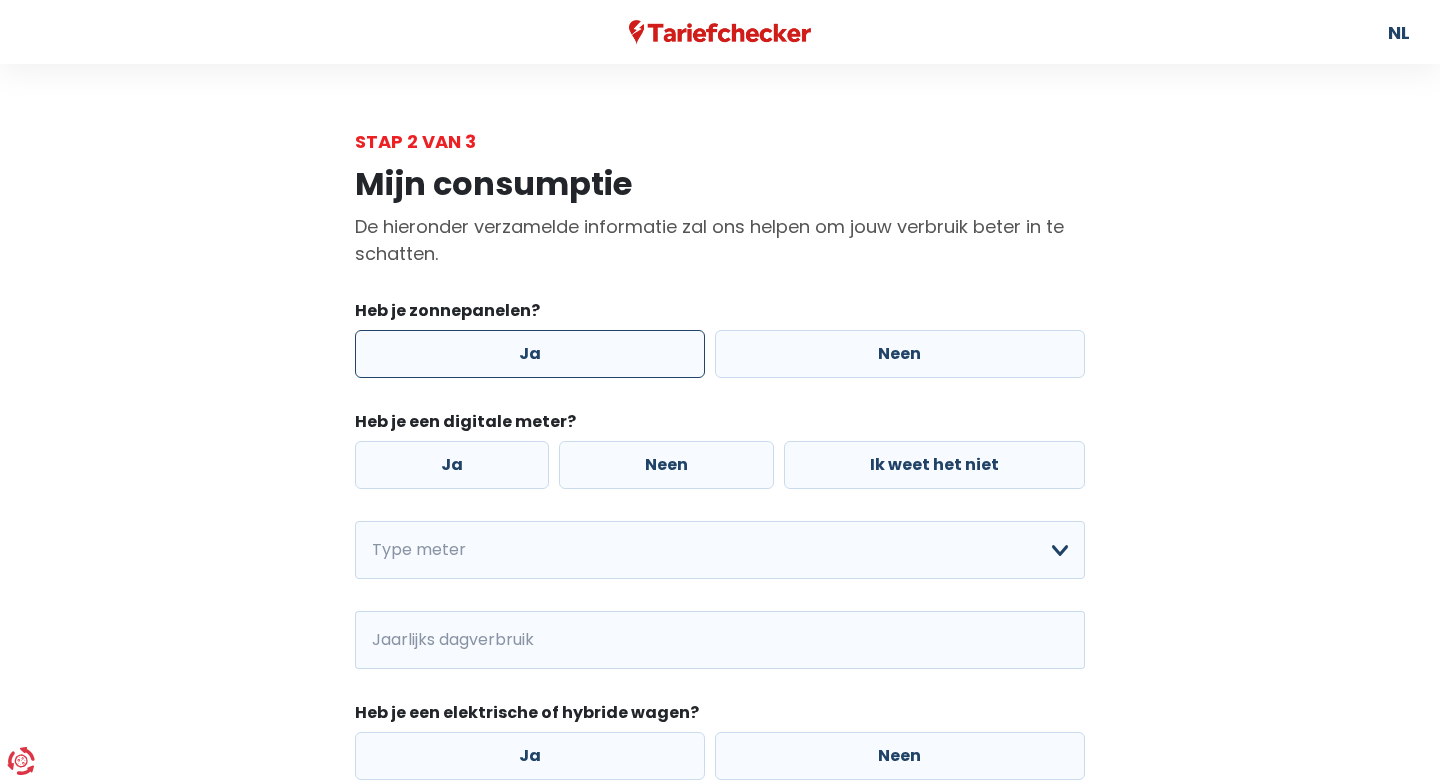 click on "Ja" at bounding box center (530, 354) 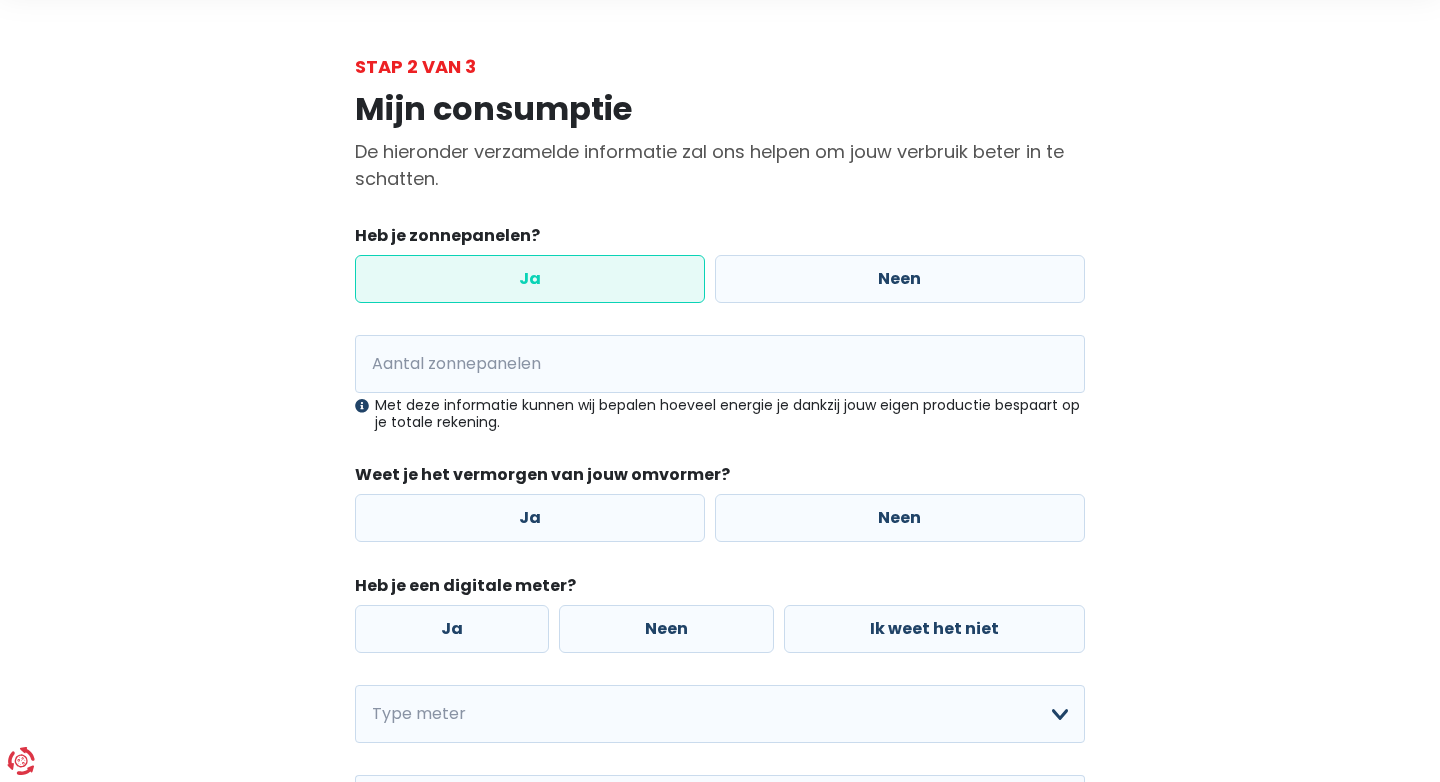 scroll, scrollTop: 90, scrollLeft: 0, axis: vertical 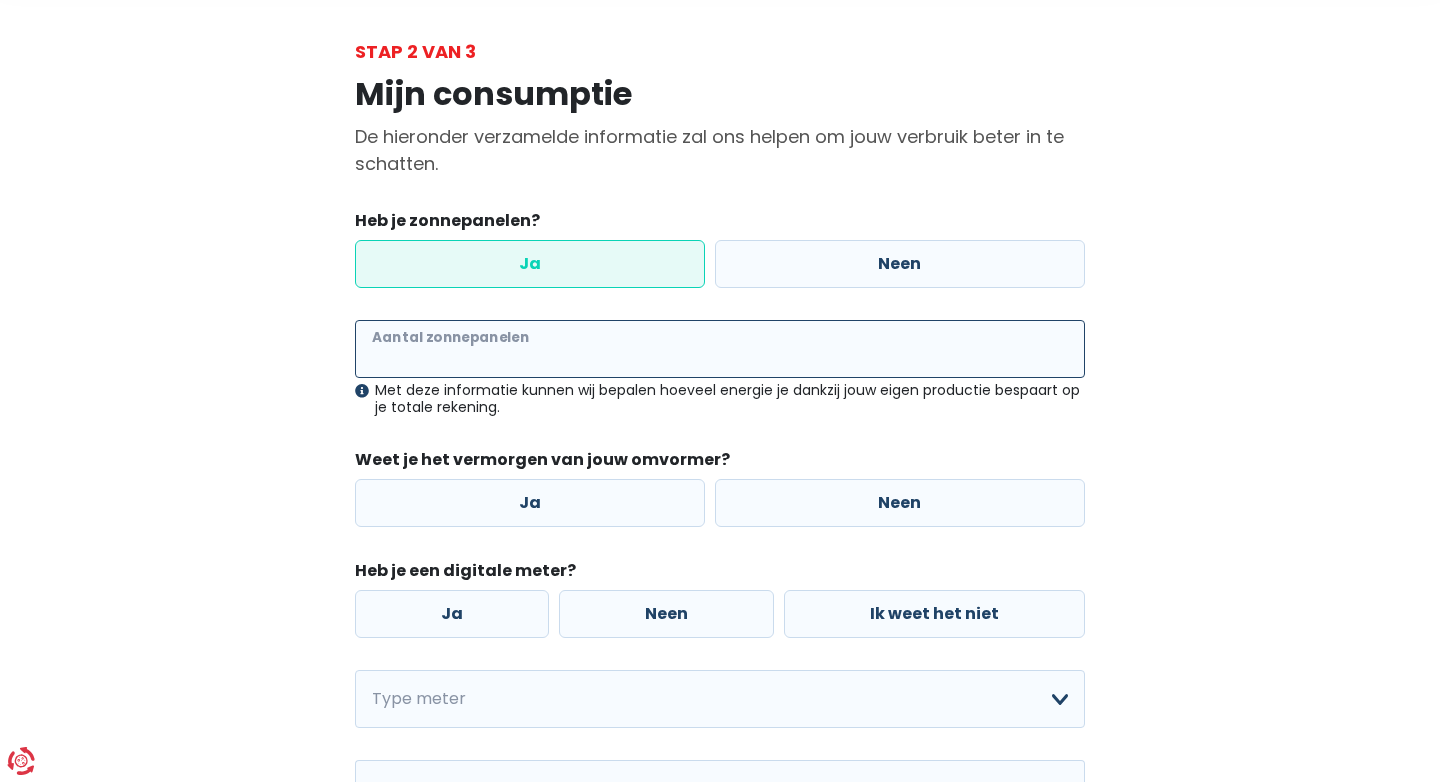 click on "Aantal zonnepanelen" at bounding box center (720, 349) 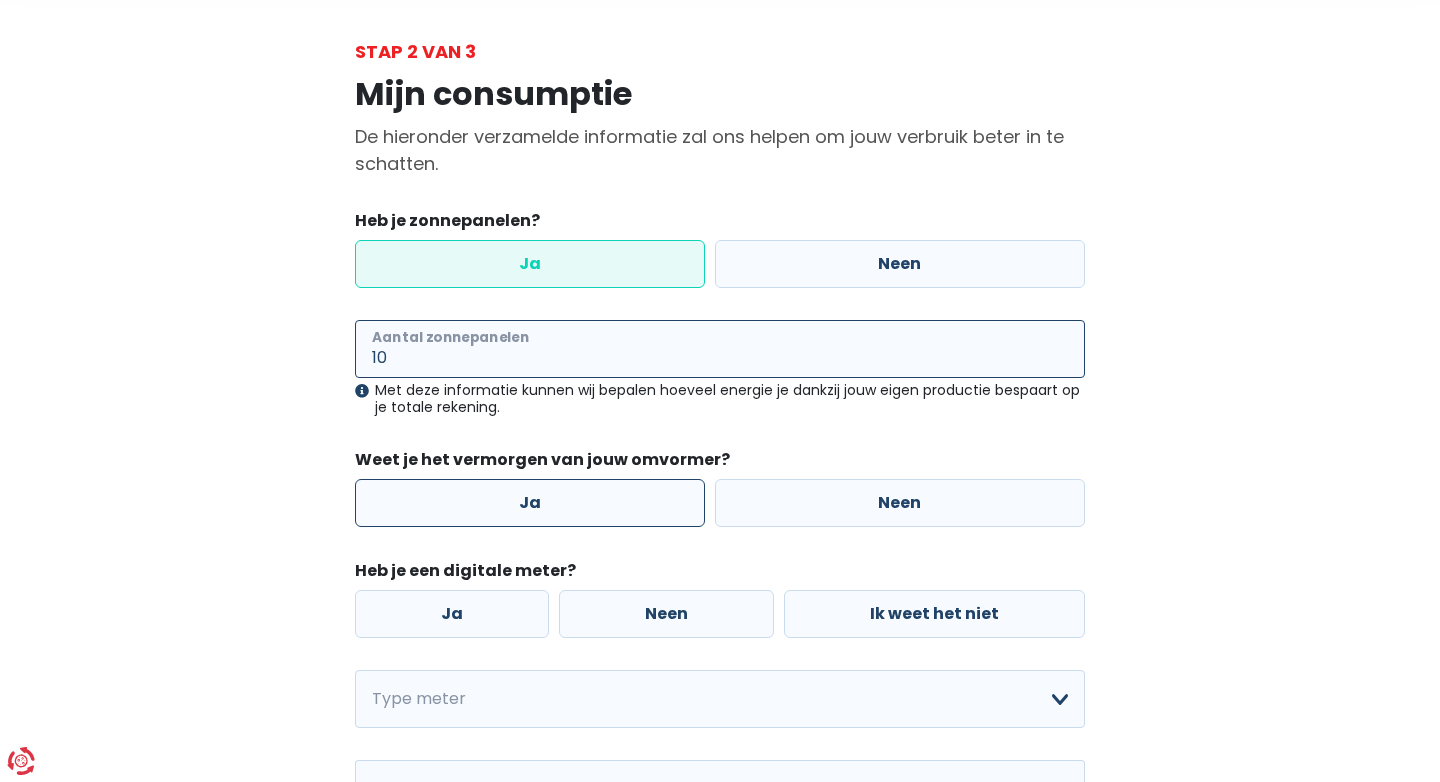 type on "10" 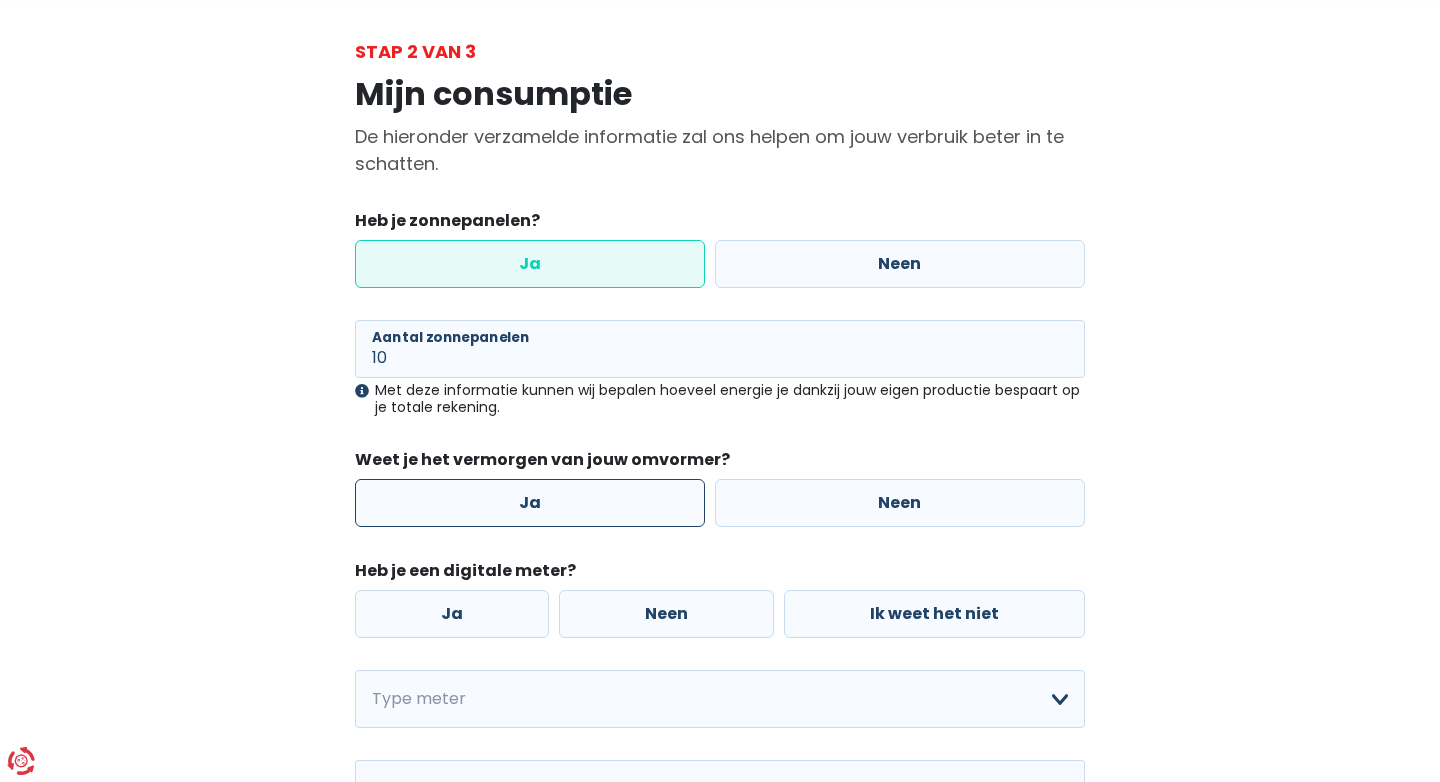 click on "Ja" at bounding box center (530, 503) 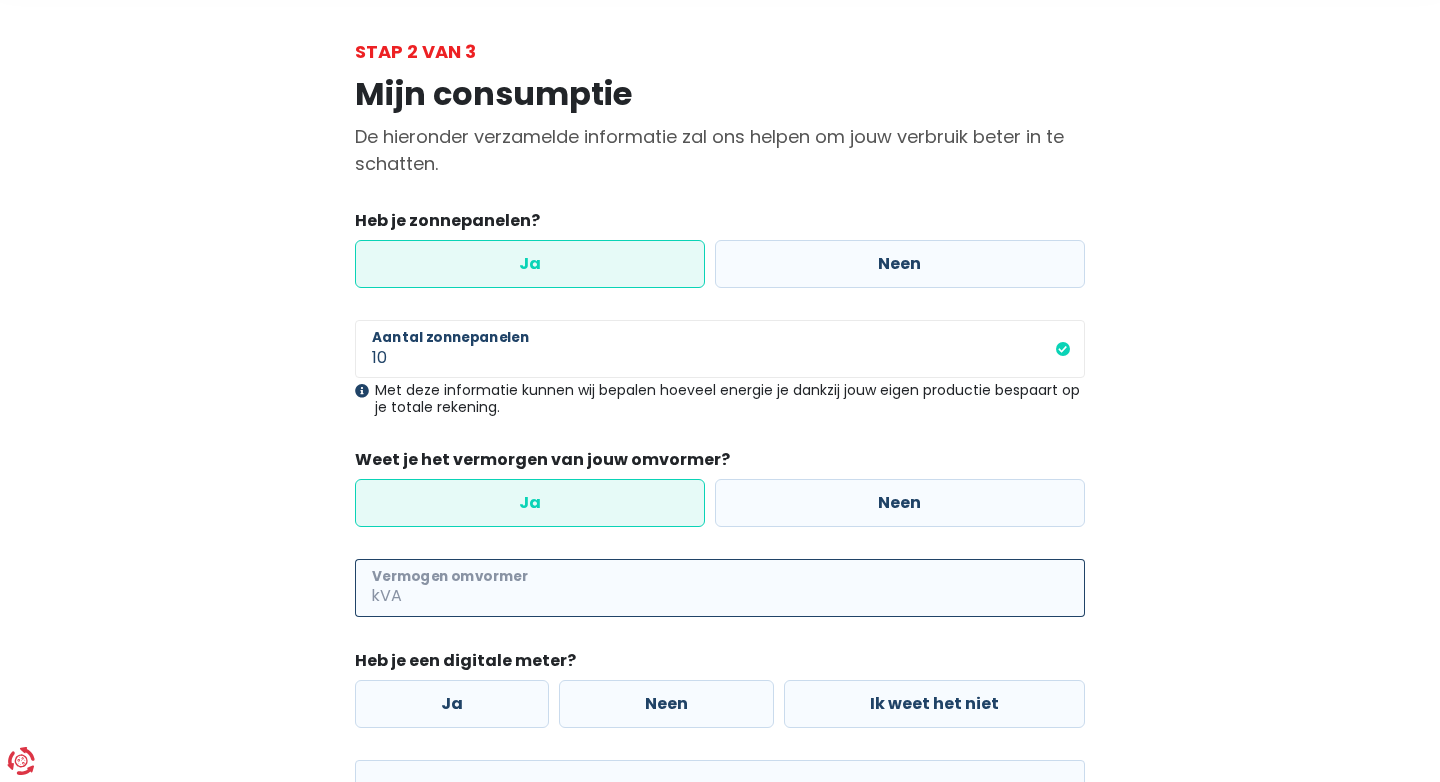 click on "Vermogen omvormer" at bounding box center [745, 588] 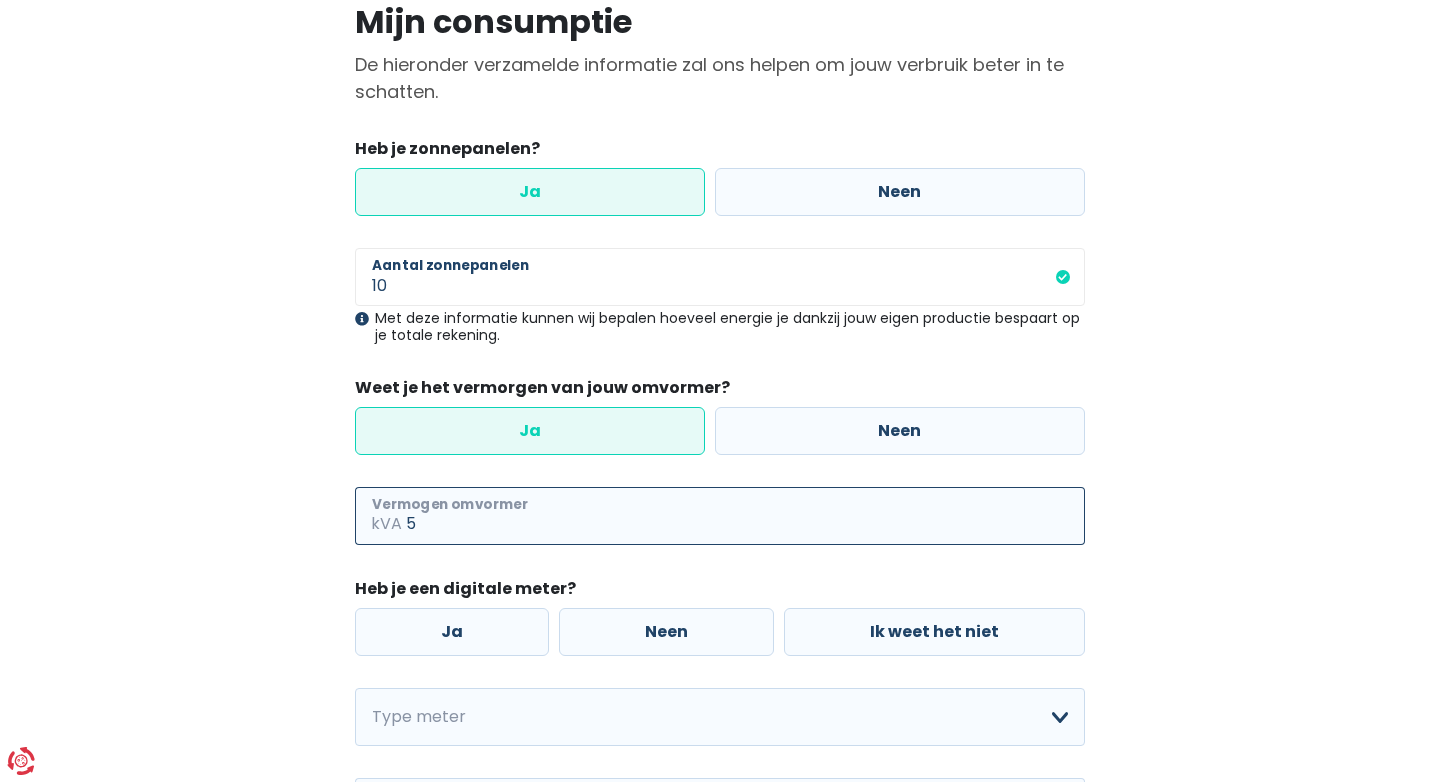scroll, scrollTop: 179, scrollLeft: 0, axis: vertical 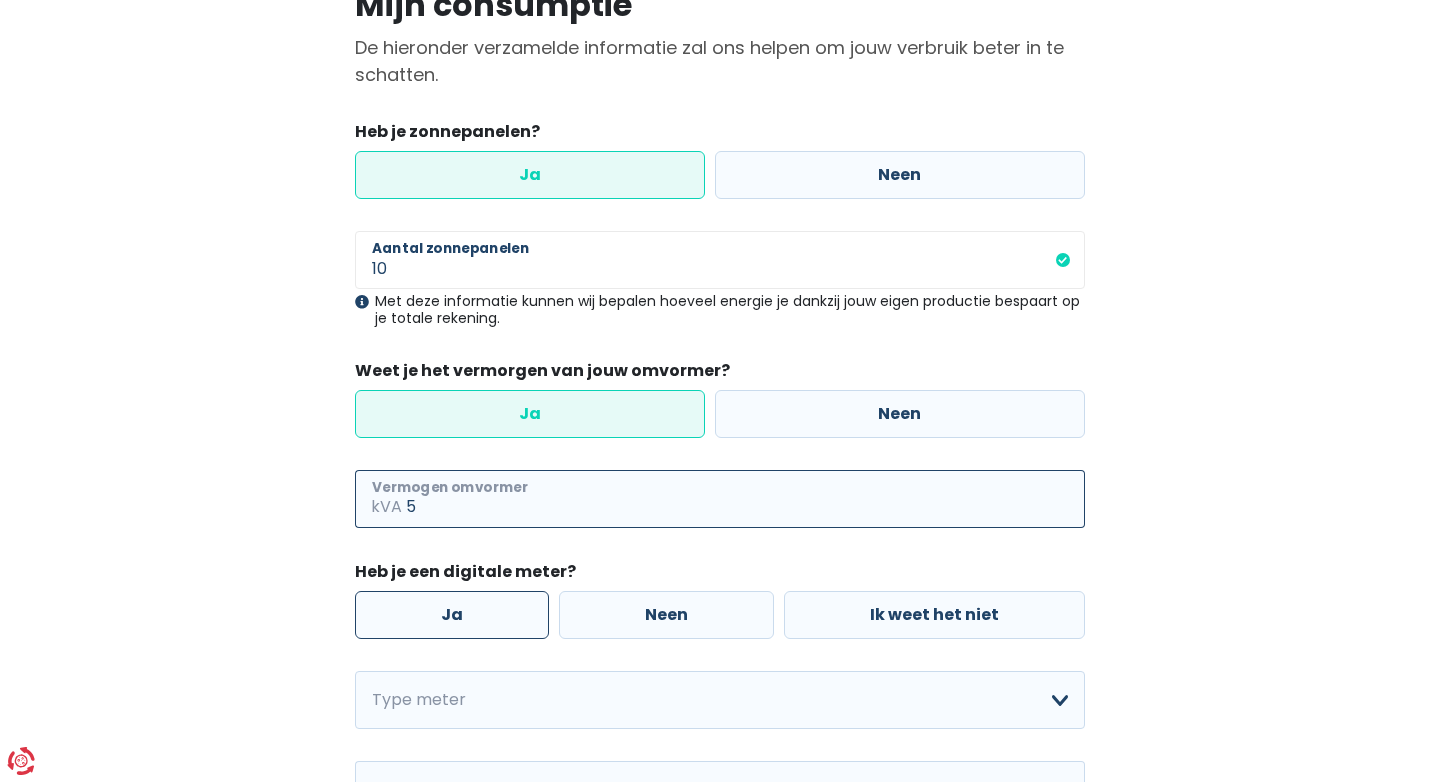 type on "5" 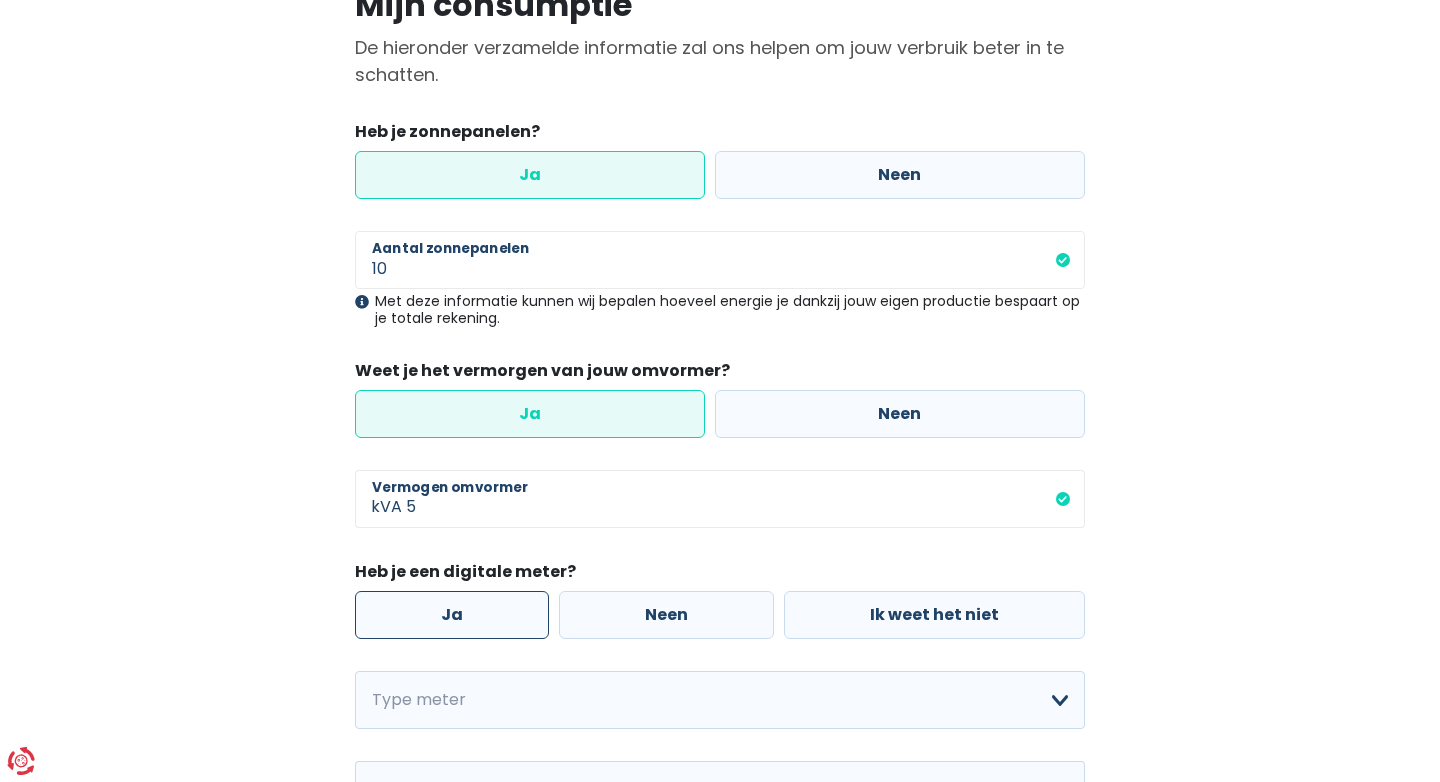 click on "Ja" at bounding box center (452, 615) 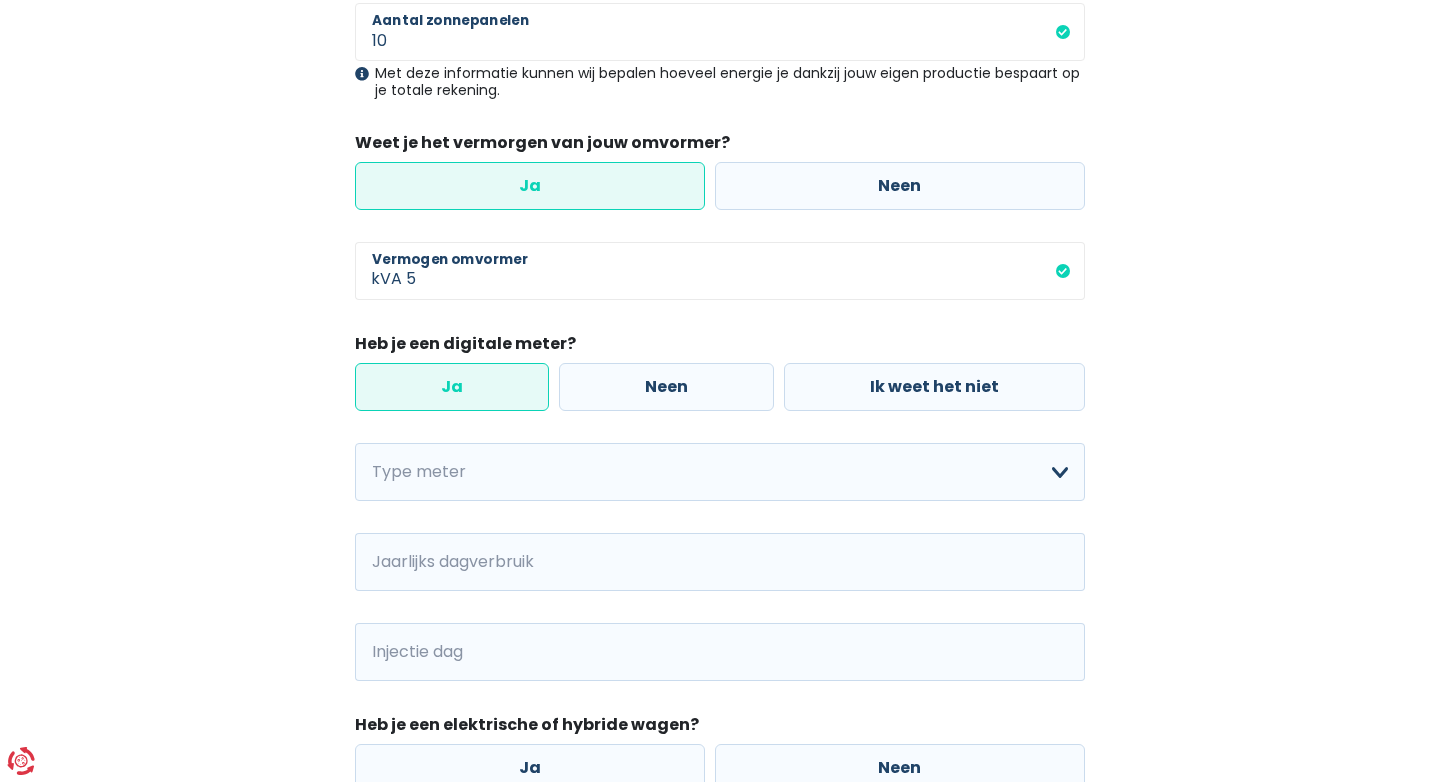 scroll, scrollTop: 408, scrollLeft: 0, axis: vertical 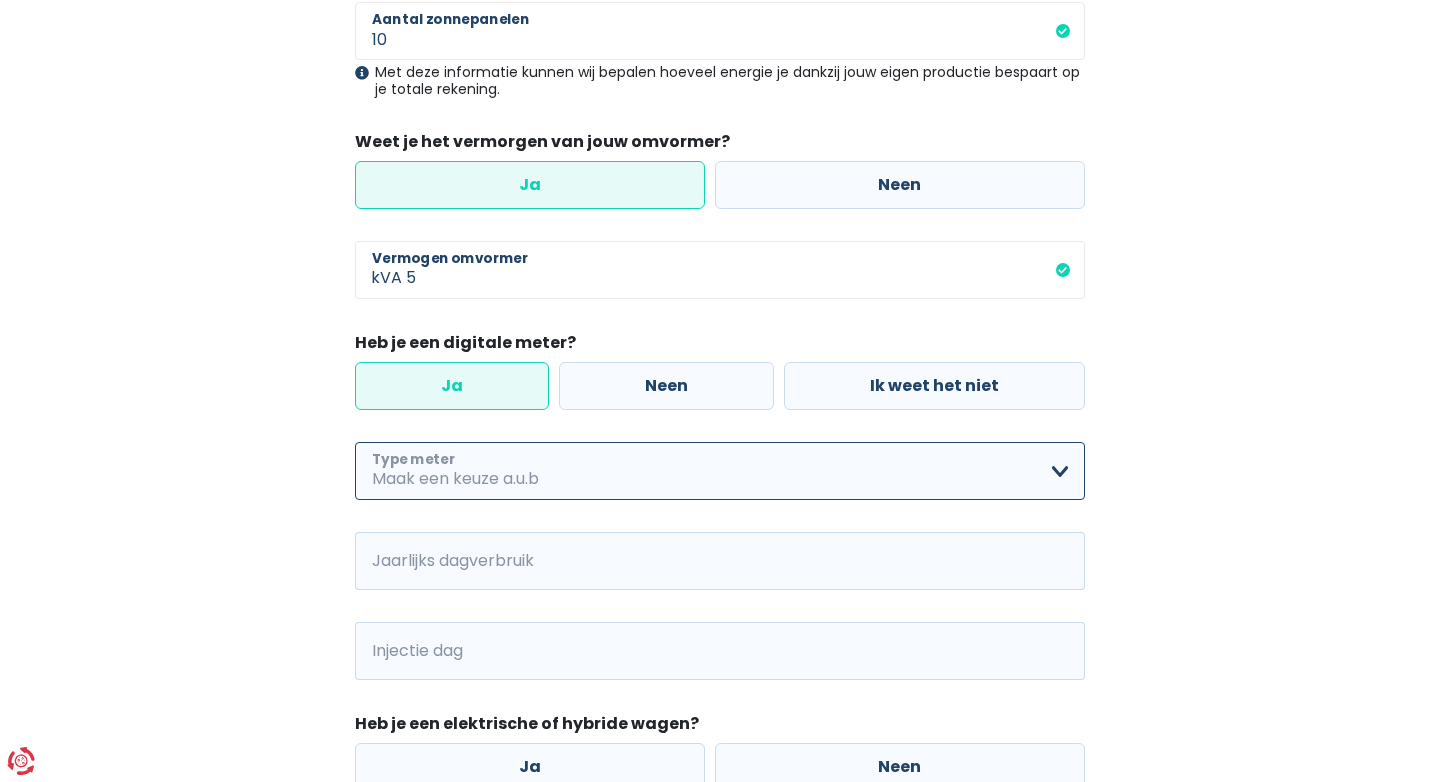 click on "Enkelvoudig Tweevoudig Enkelvoudig + uitsluitend nachttarief Tweevoudig + uitsluitend nachttarief Ik weet het niet
Maak een keuze a.u.b" at bounding box center [720, 471] 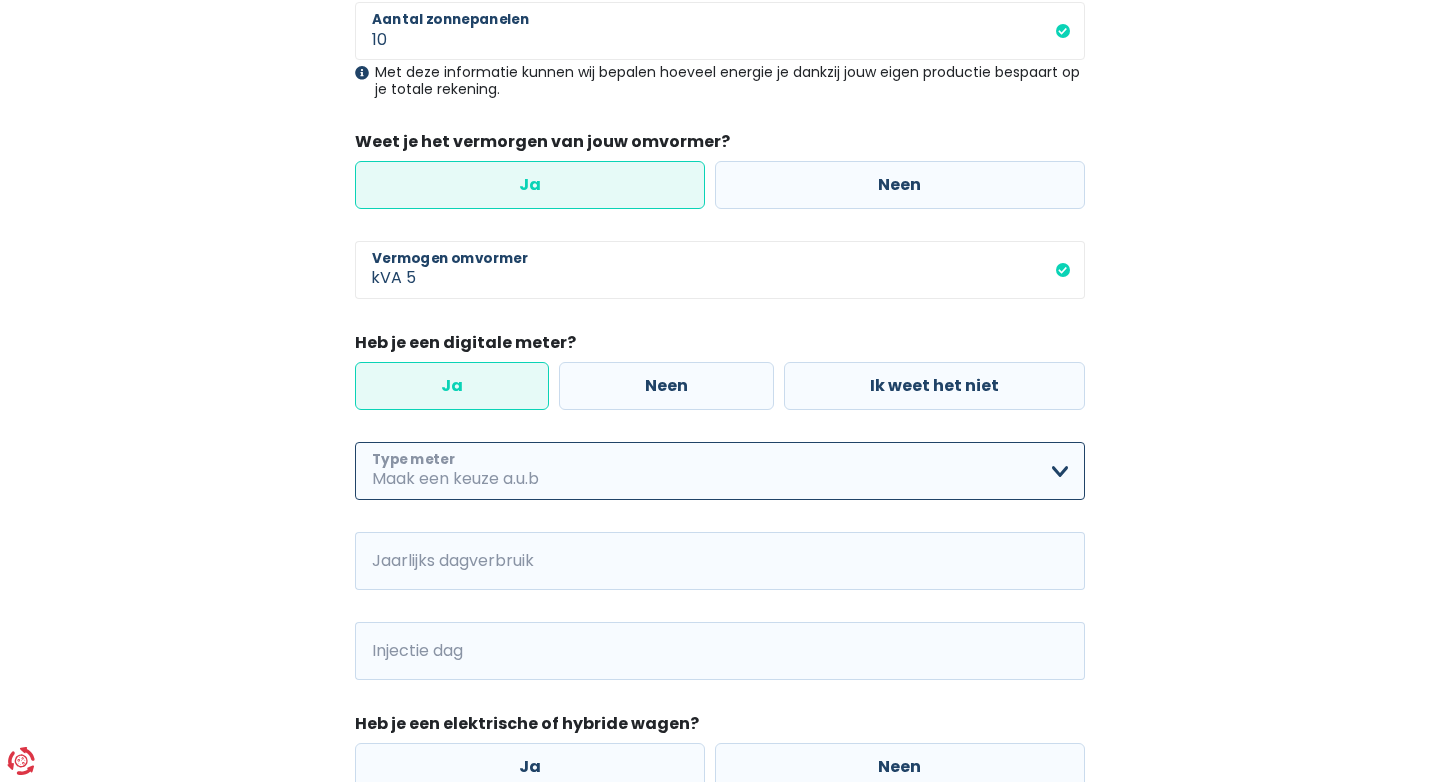 select on "day_night_bi_hourly" 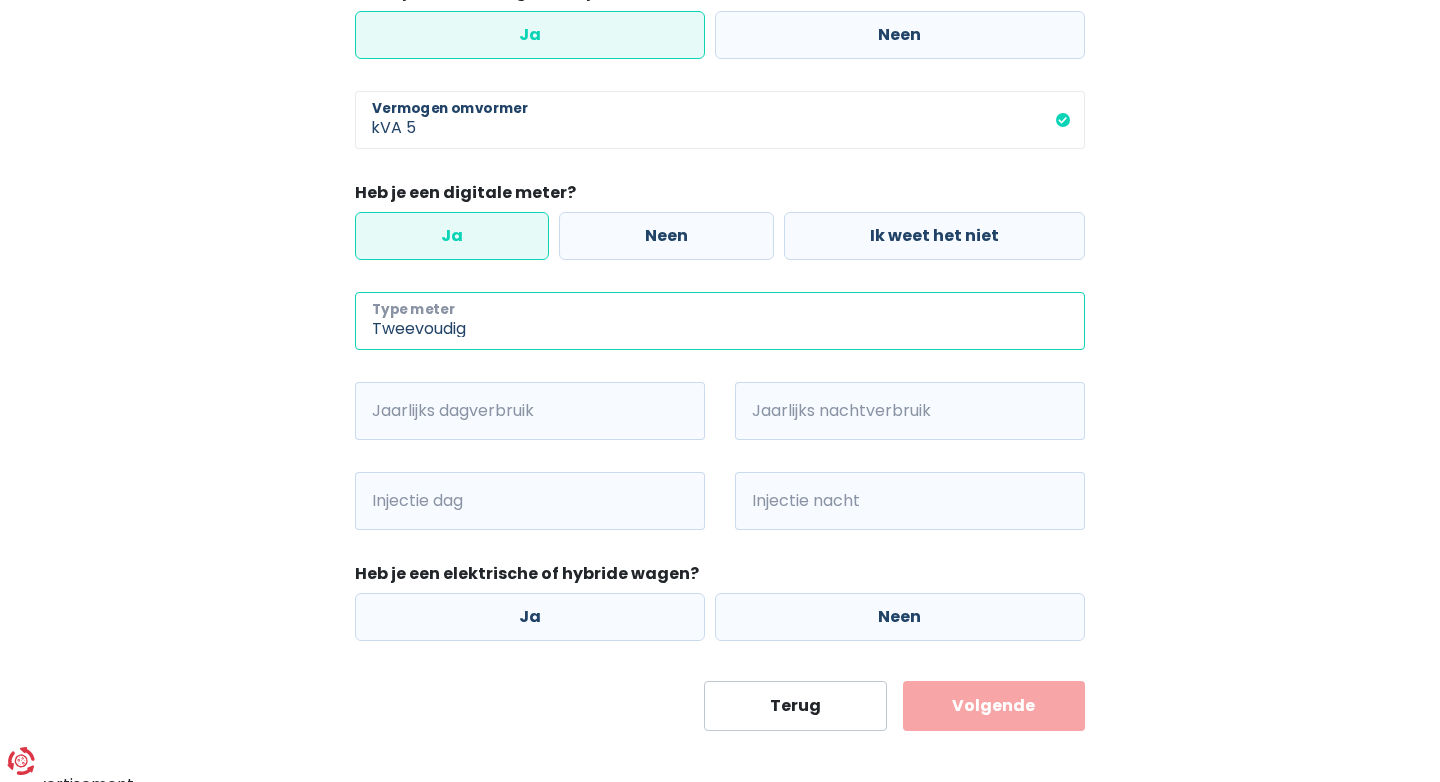 scroll, scrollTop: 560, scrollLeft: 0, axis: vertical 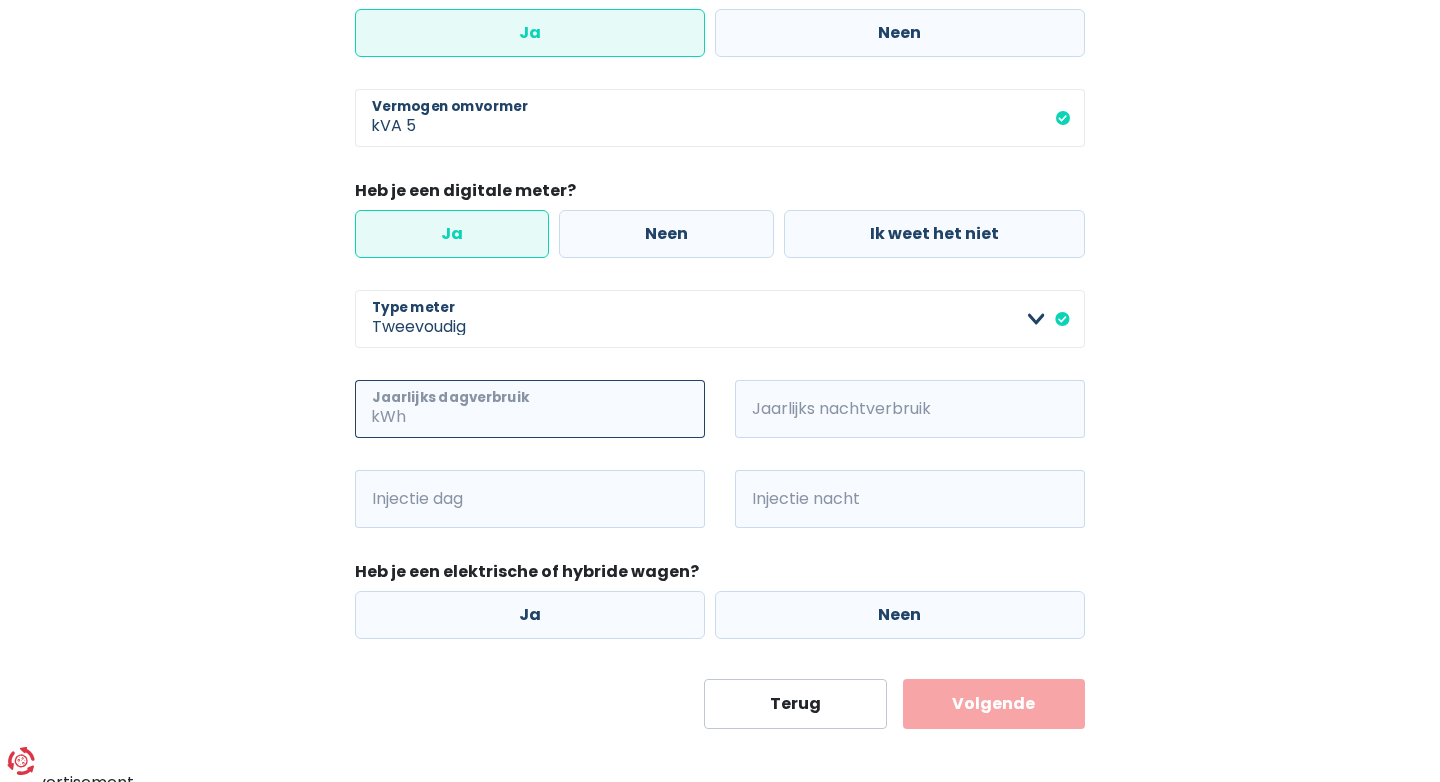 click on "Jaarlijks dagverbruik" at bounding box center (557, 409) 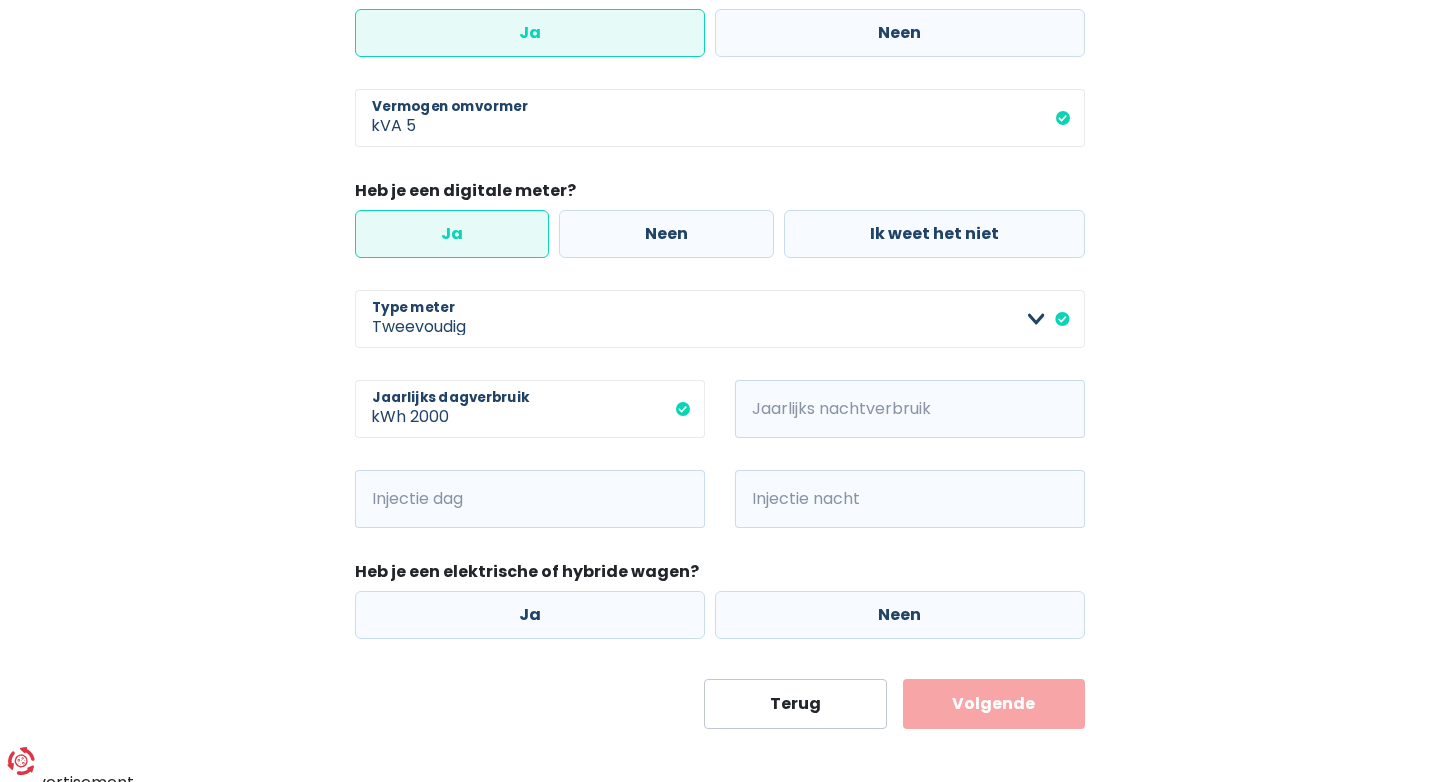 click on "kWh" at bounding box center [762, 409] 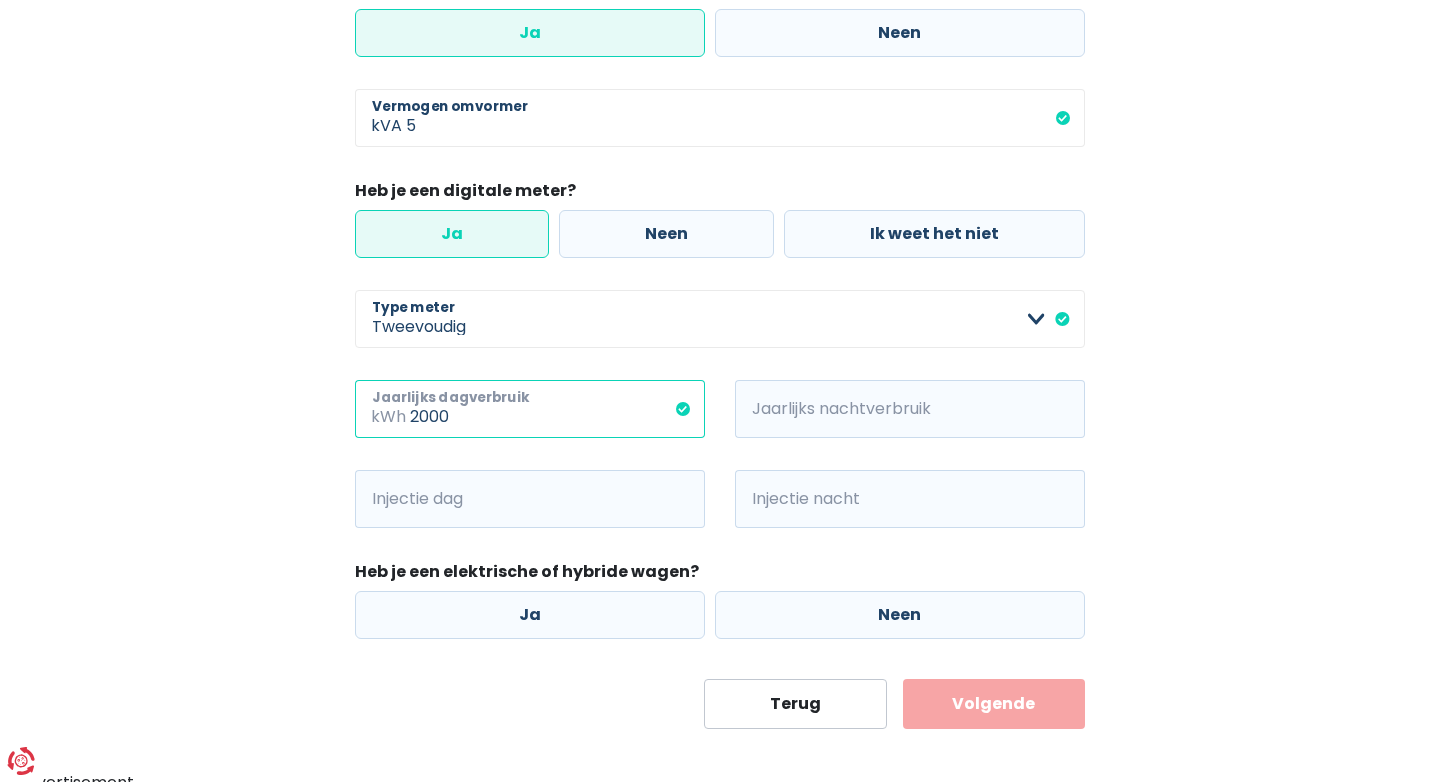 click on "2000" at bounding box center (557, 409) 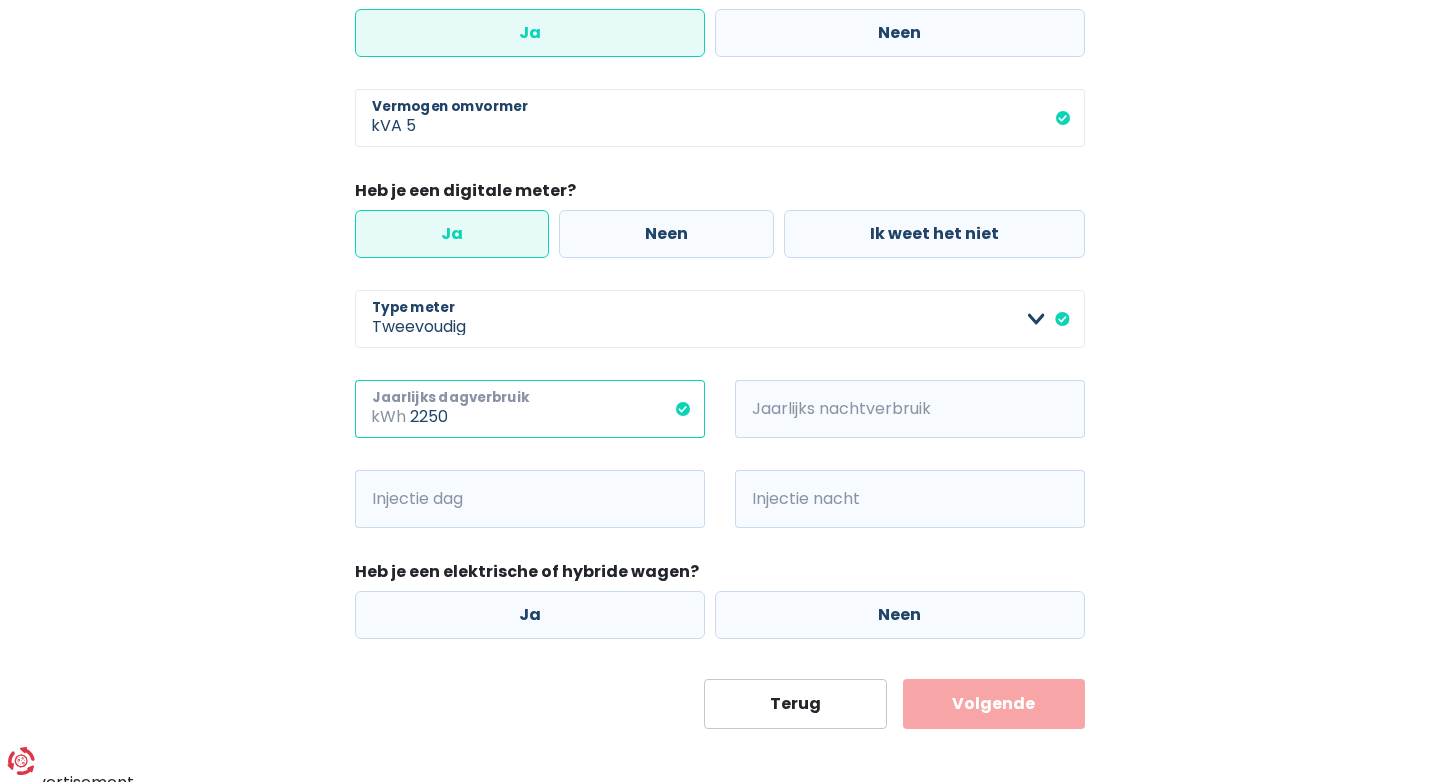 type on "2250" 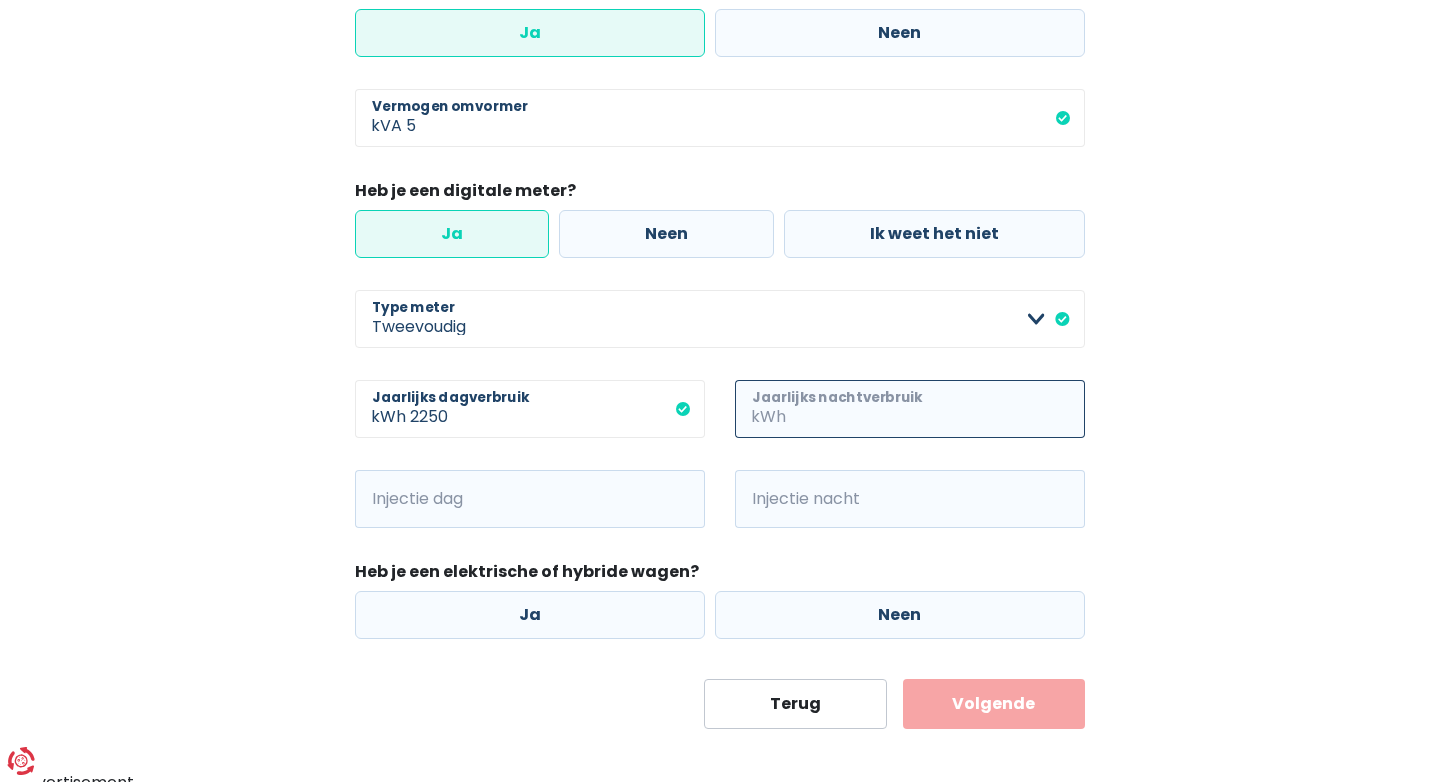 click on "Jaarlijks nachtverbruik" at bounding box center [937, 409] 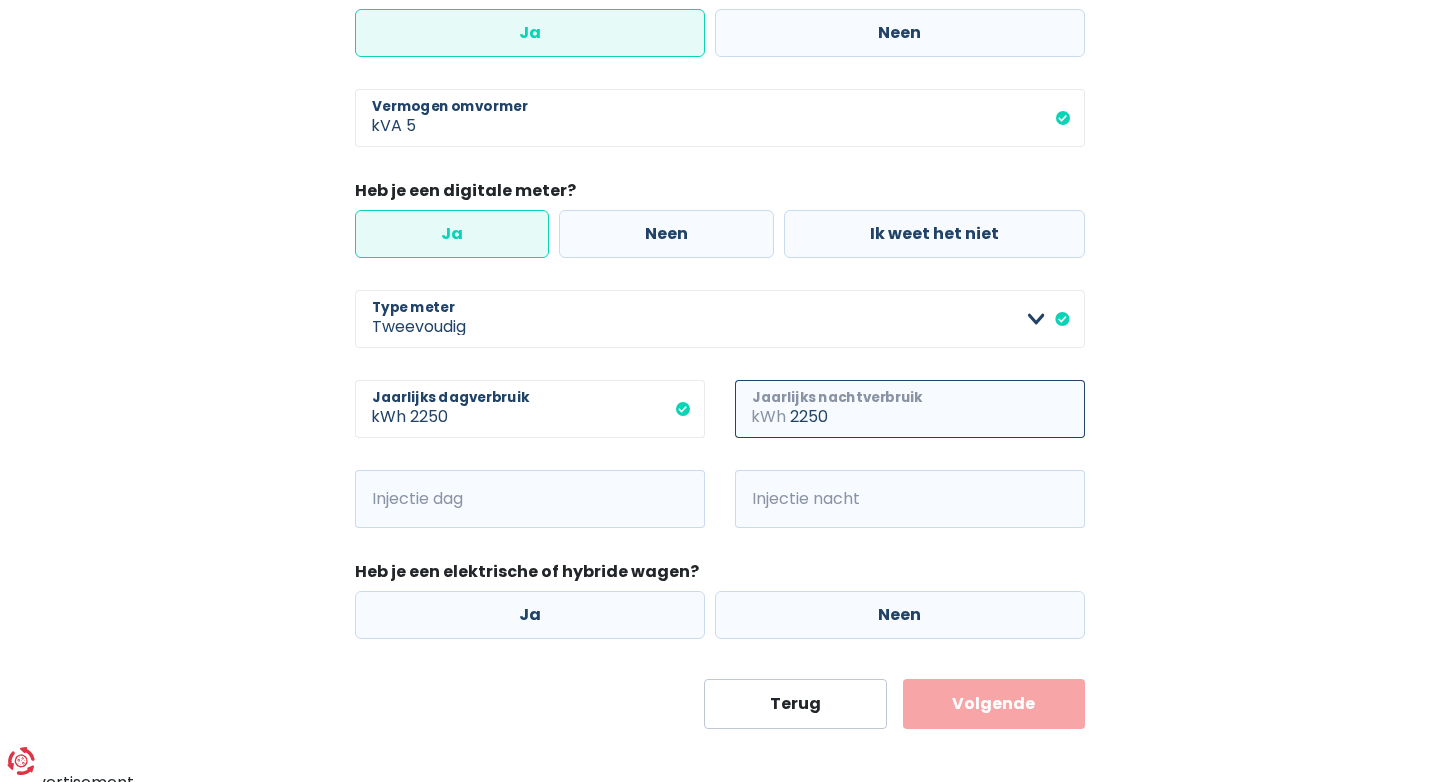 type on "2250" 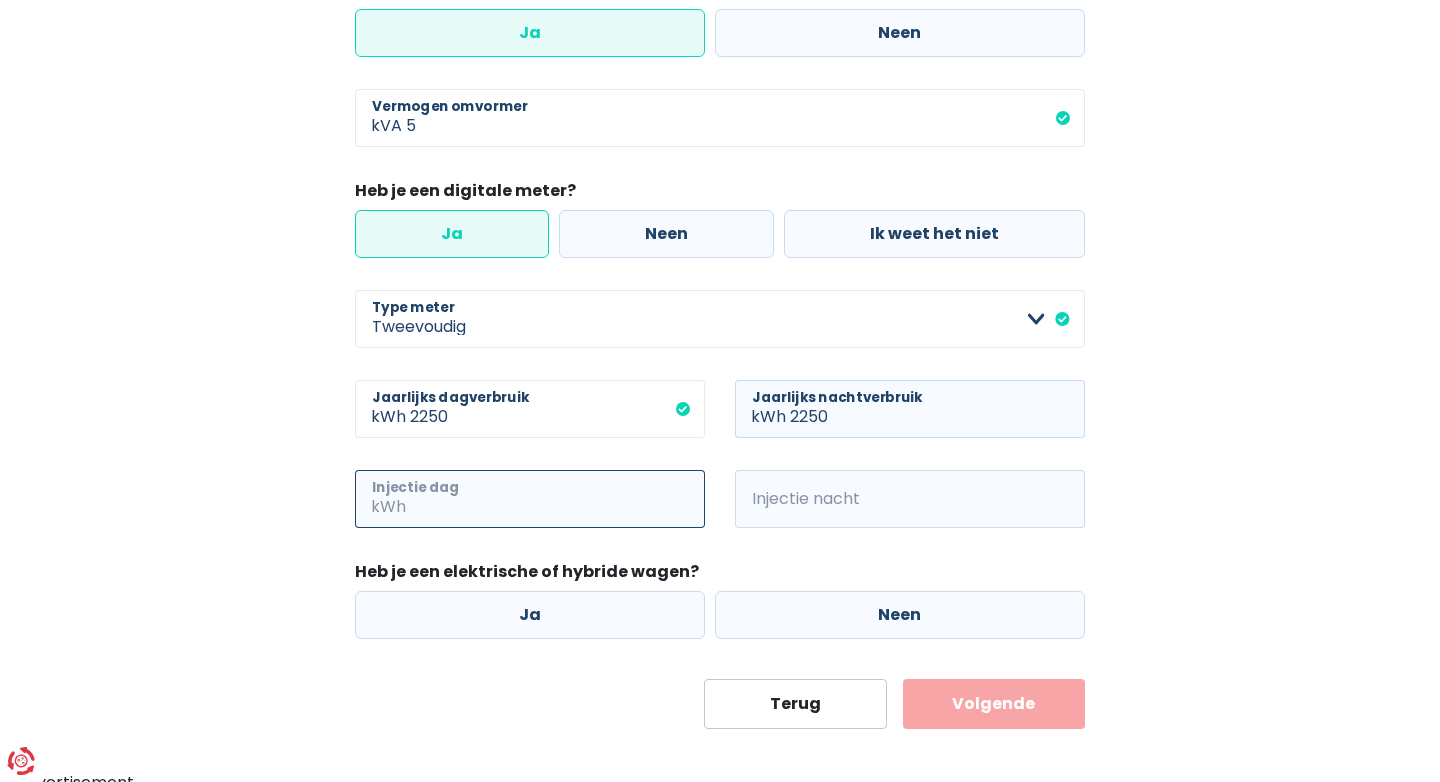 click on "Injectie dag" at bounding box center (557, 499) 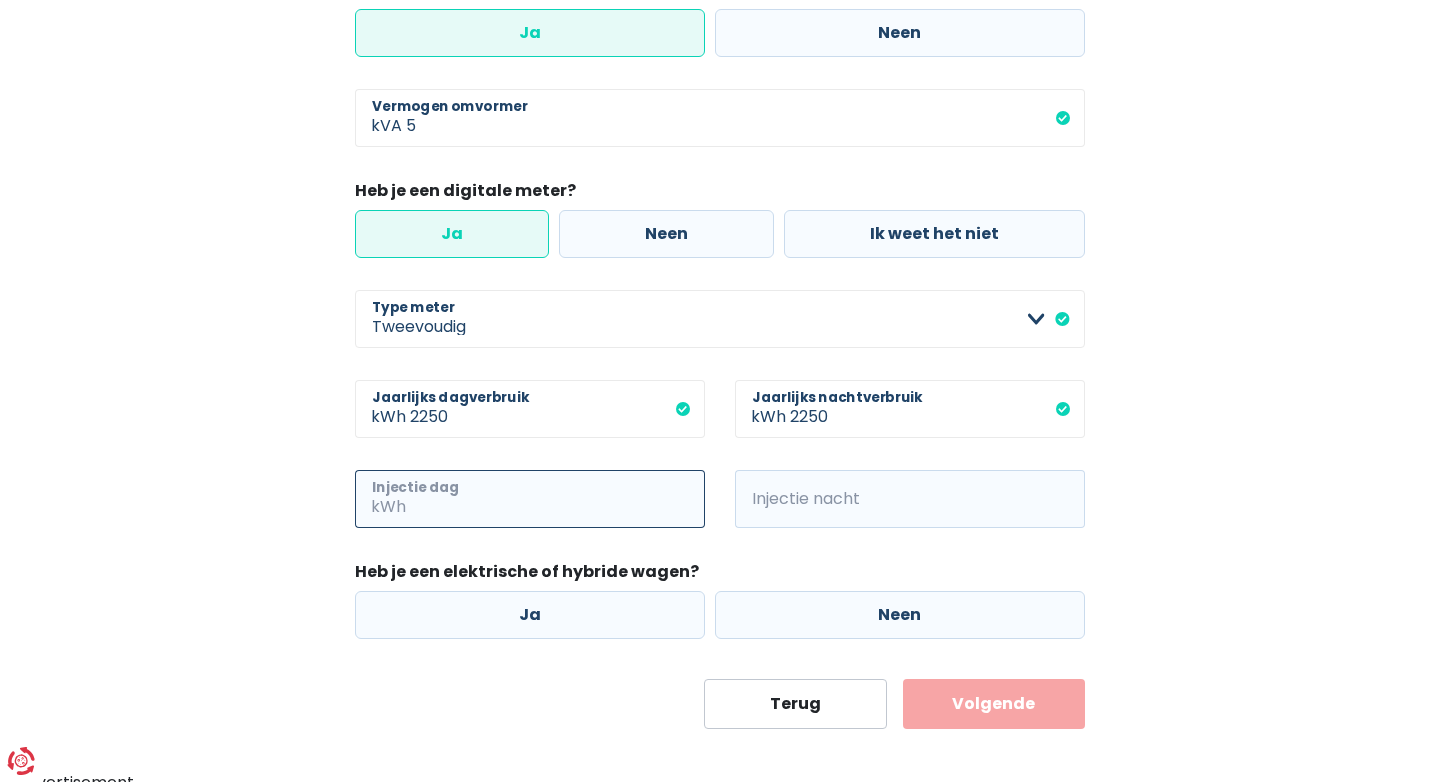 type on "1" 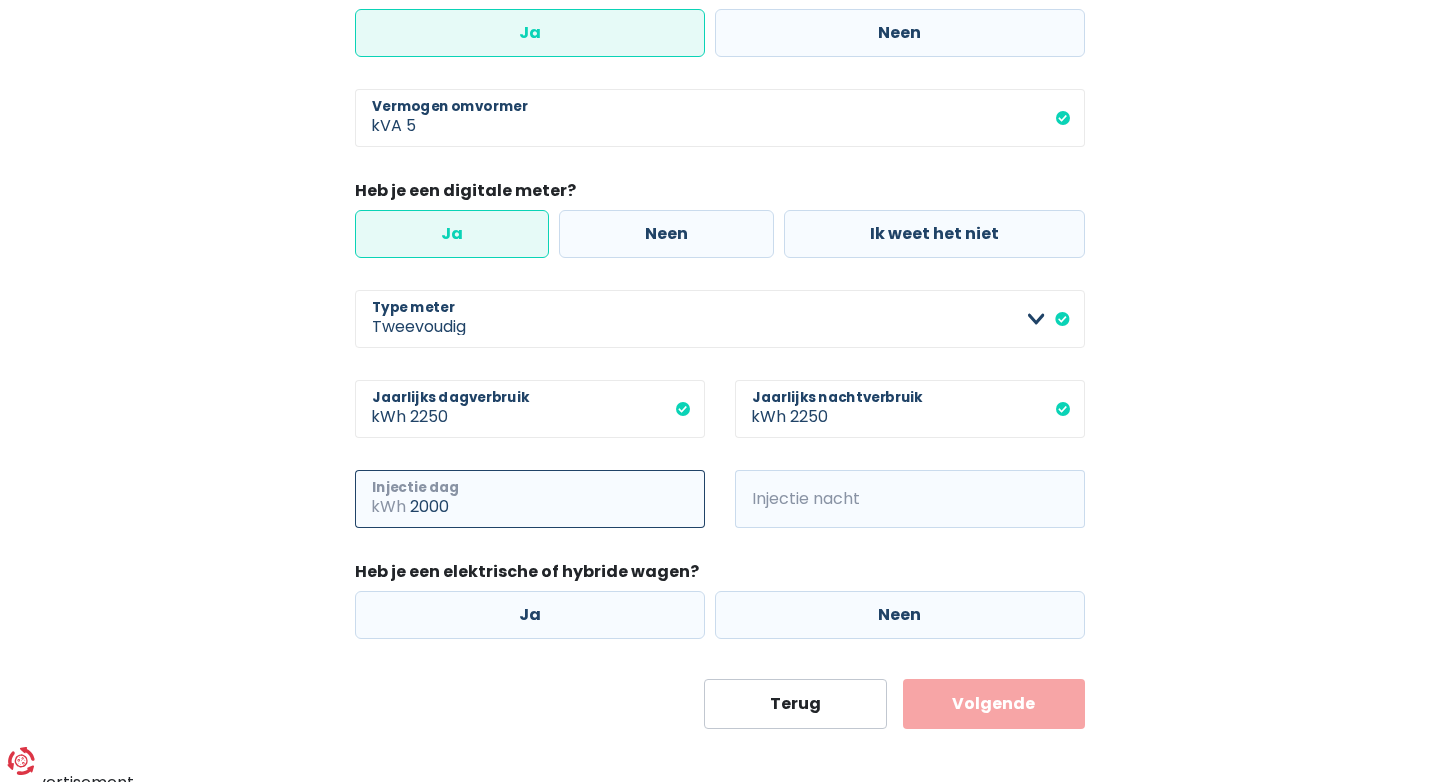 type on "2000" 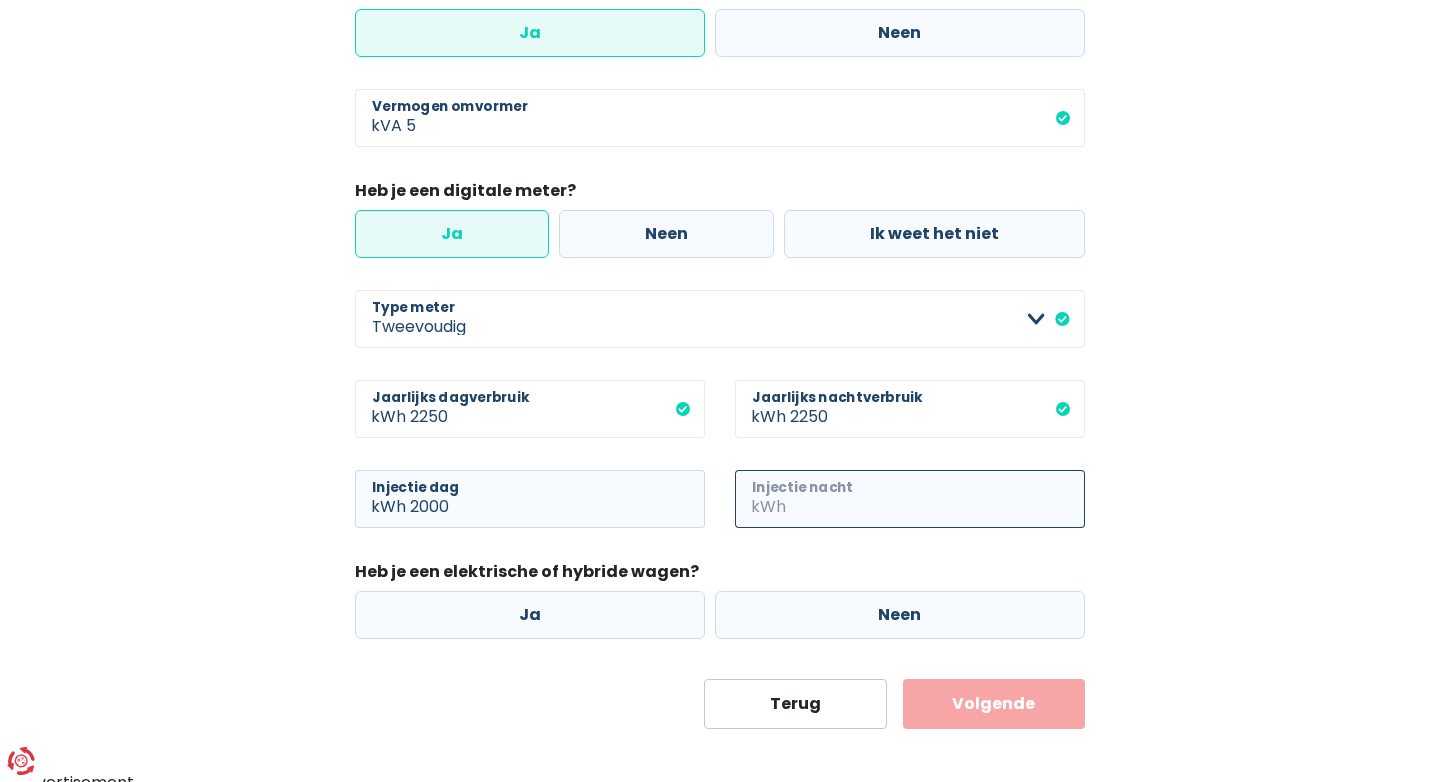 click on "Injectie nacht" at bounding box center [937, 499] 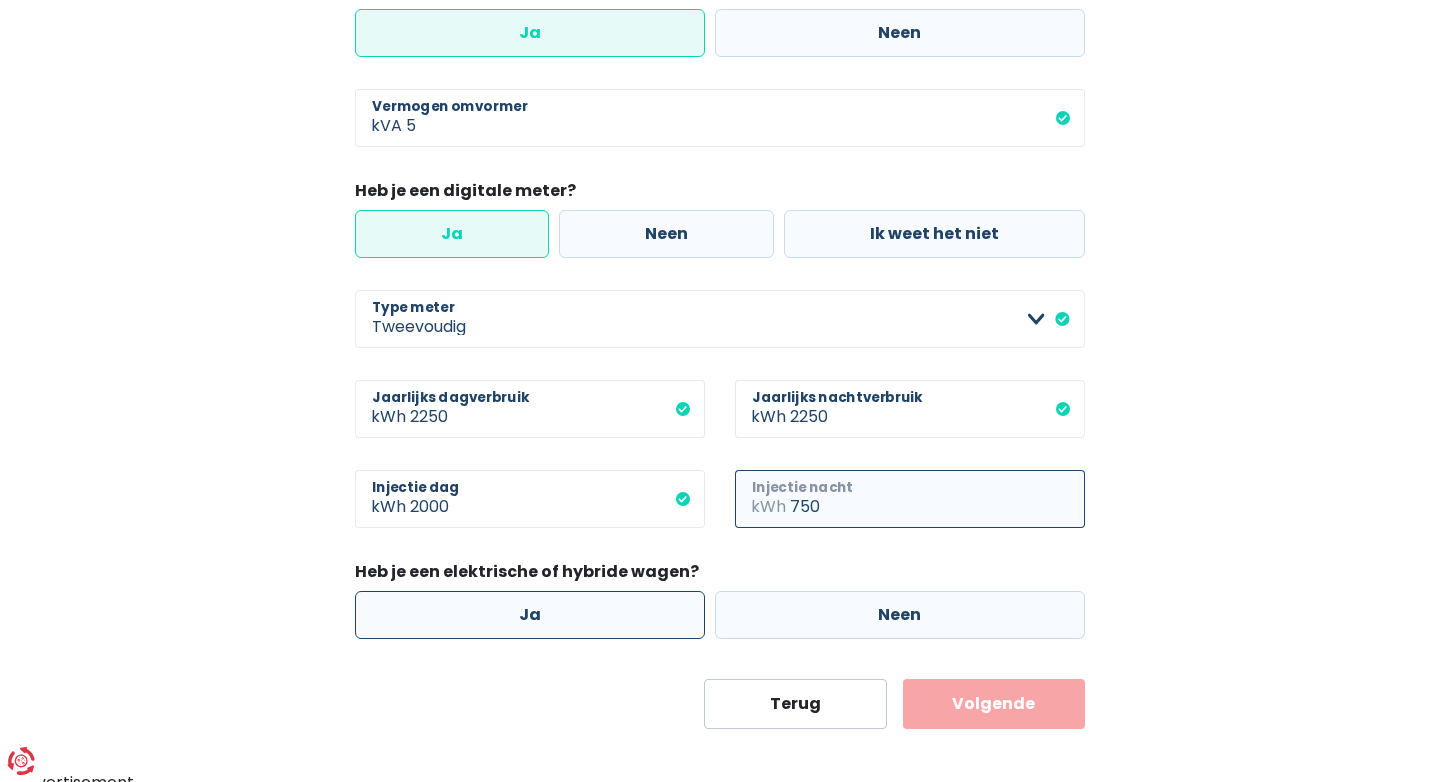 type on "750" 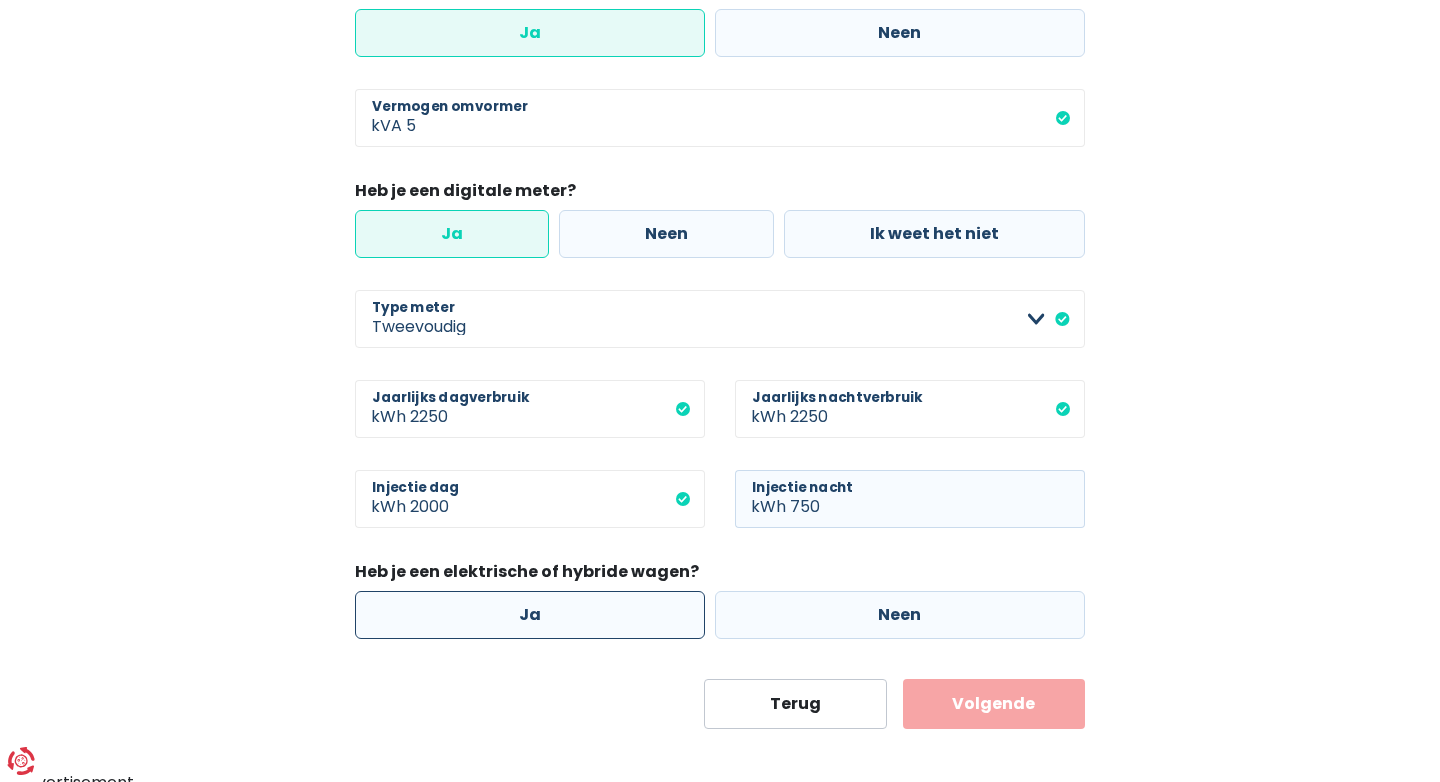 click on "Ja" at bounding box center (530, 615) 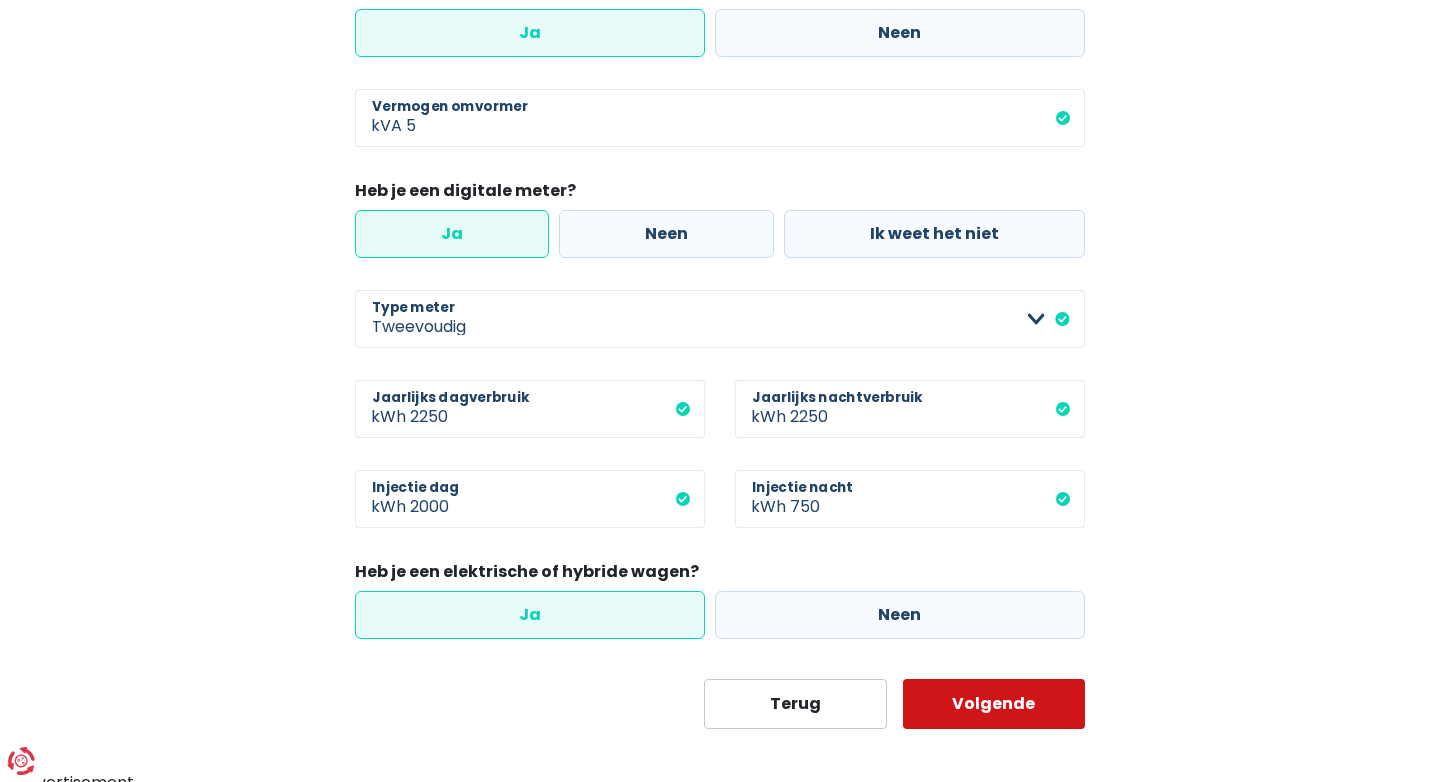 click on "Volgende" at bounding box center [994, 704] 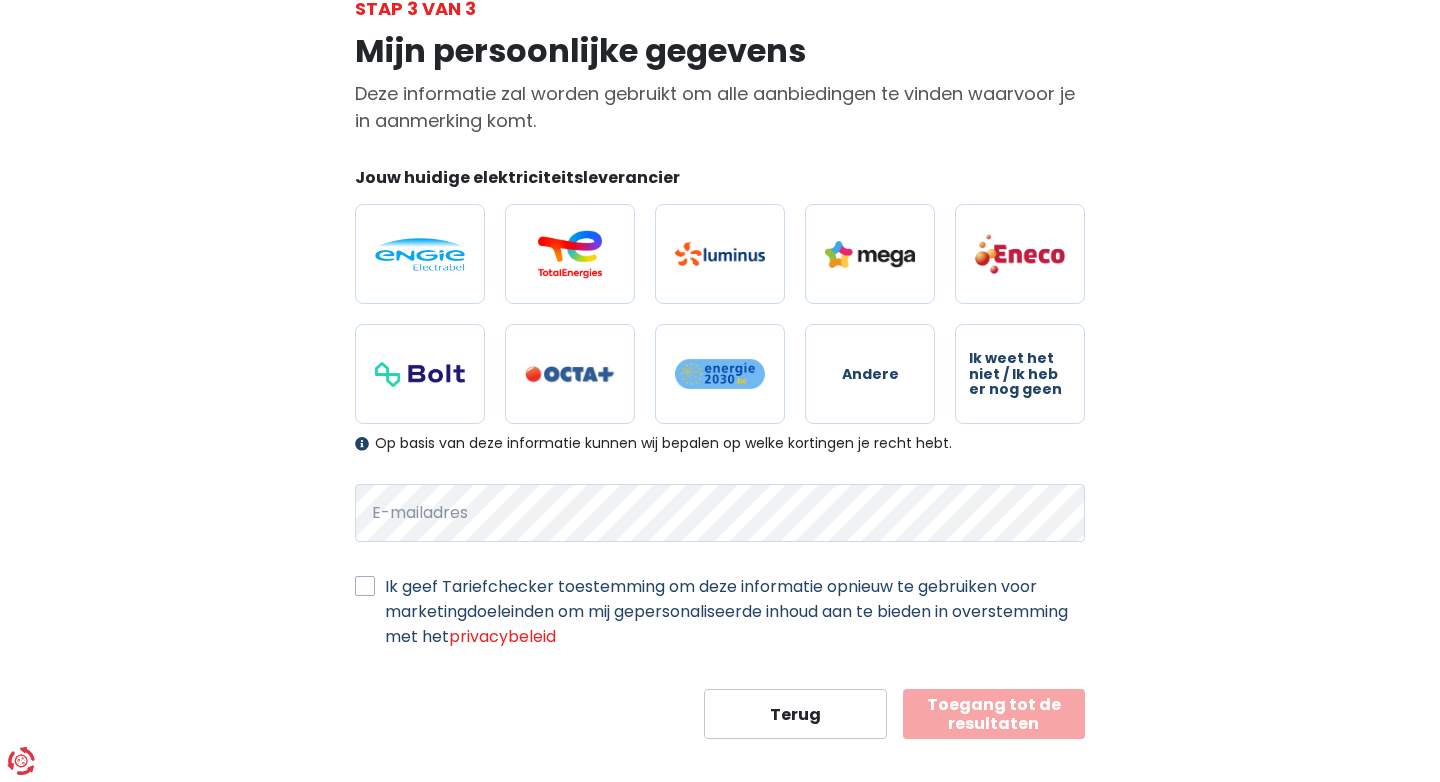 scroll, scrollTop: 155, scrollLeft: 0, axis: vertical 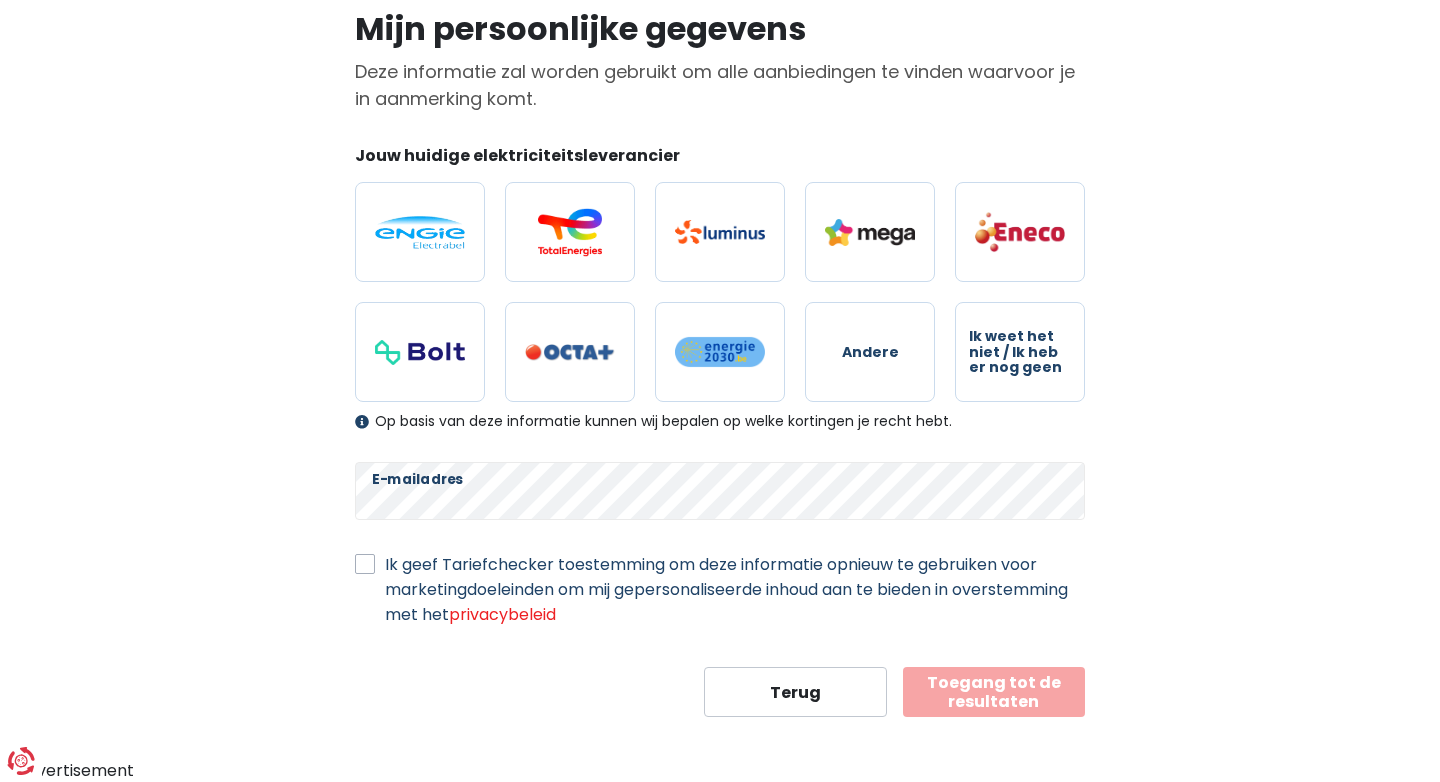 click on "Ik geef Tariefchecker toestemming om deze informatie opnieuw te gebruiken voor marketingdoeleinden om mij gepersonaliseerde inhoud aan te bieden in overstemming met het
privacybeleid" at bounding box center (735, 589) 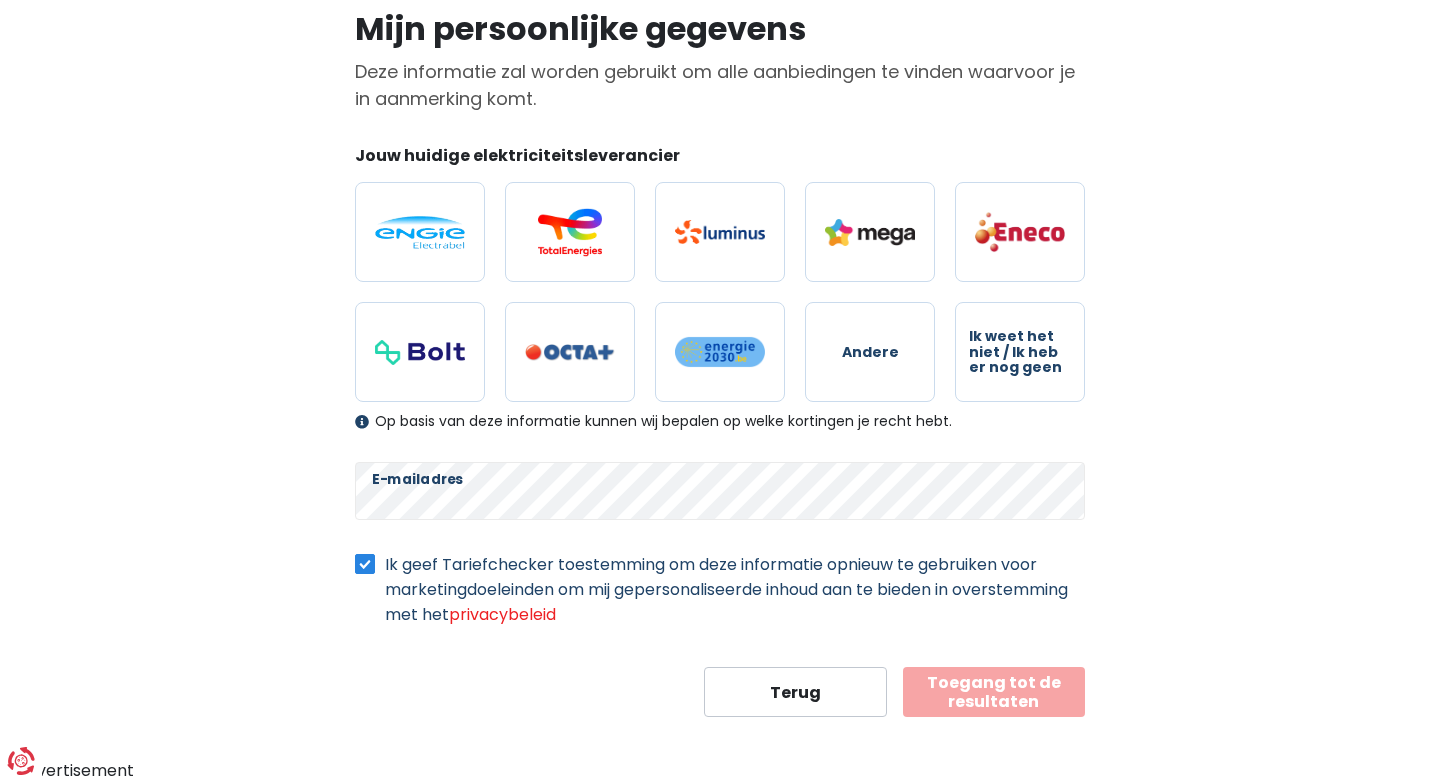 click on "Toegang tot de resultaten" at bounding box center (994, 692) 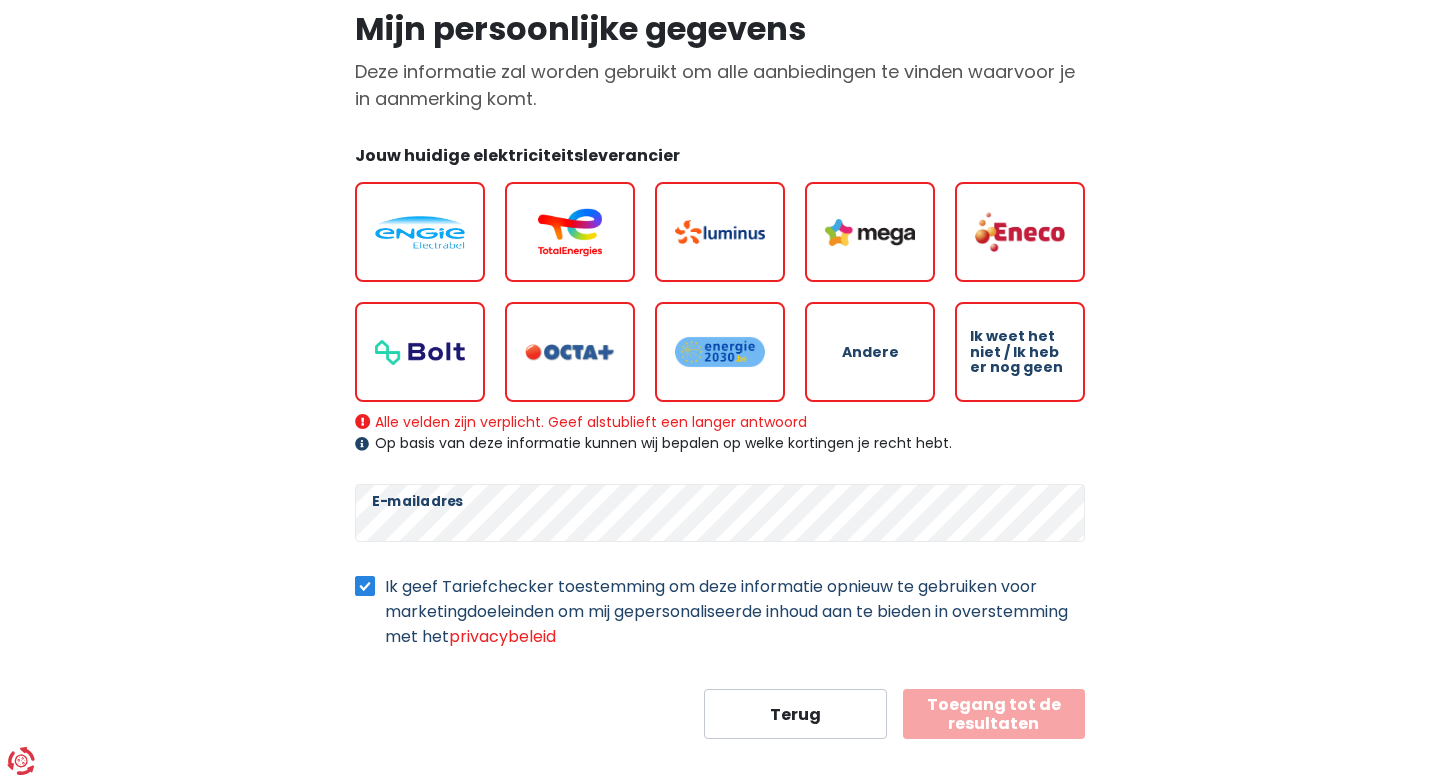 scroll, scrollTop: 177, scrollLeft: 0, axis: vertical 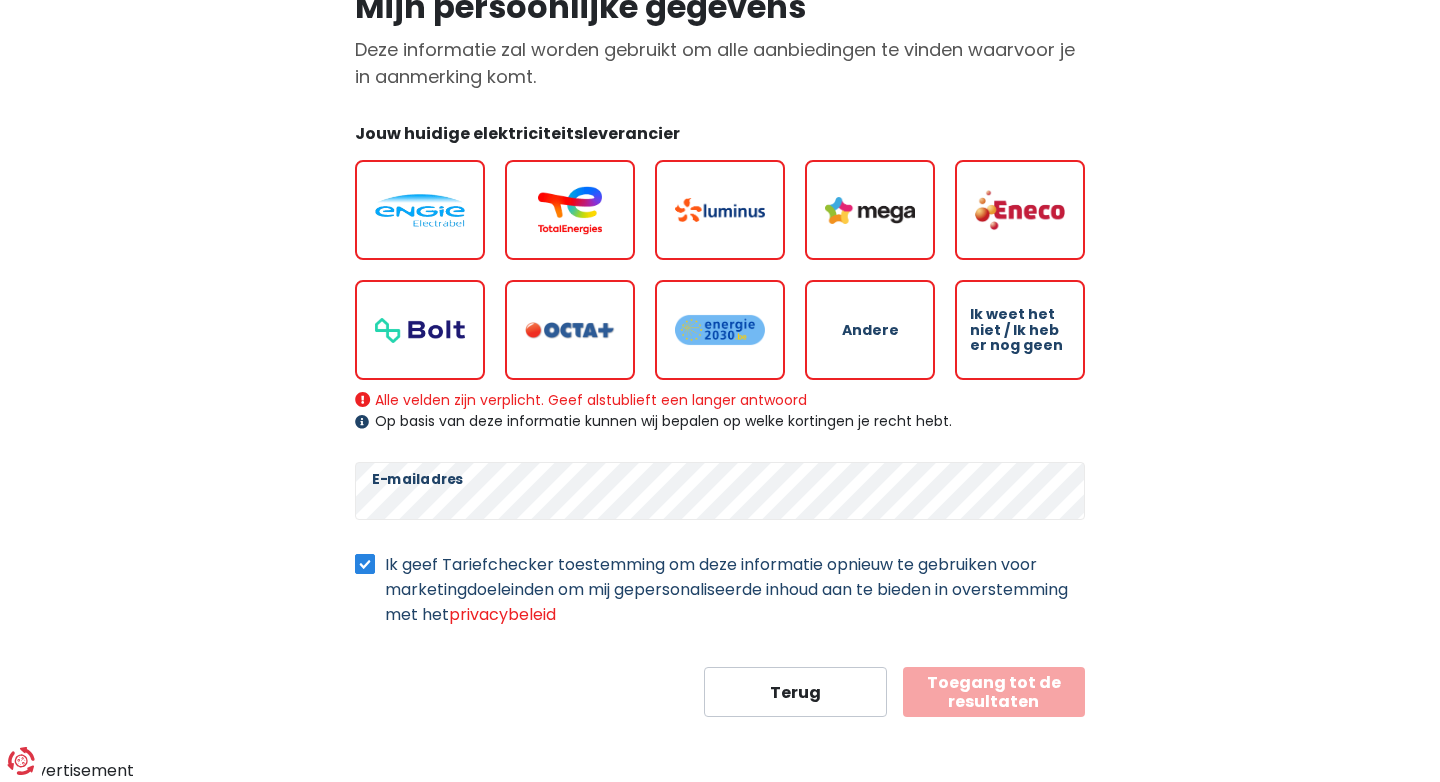 click at bounding box center [1020, 210] 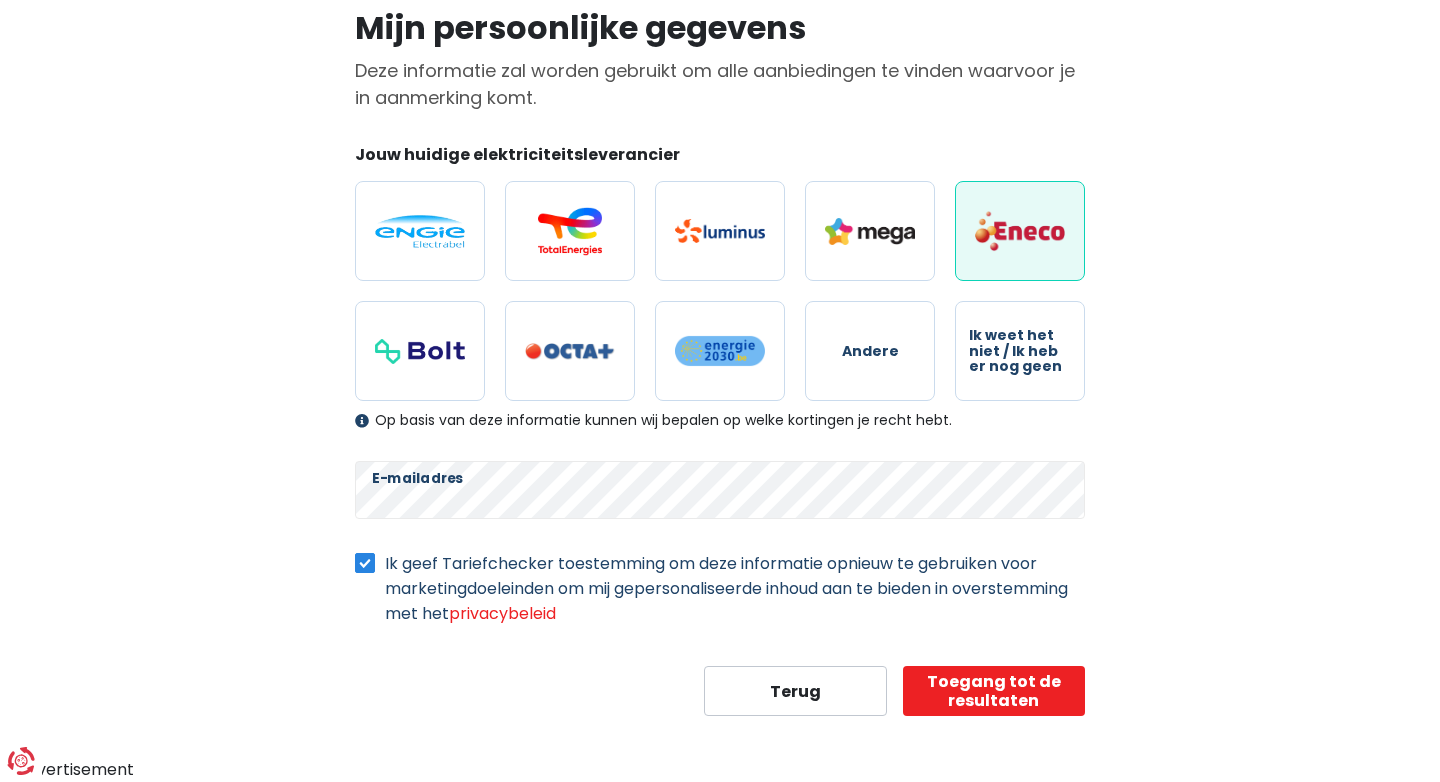 scroll, scrollTop: 155, scrollLeft: 0, axis: vertical 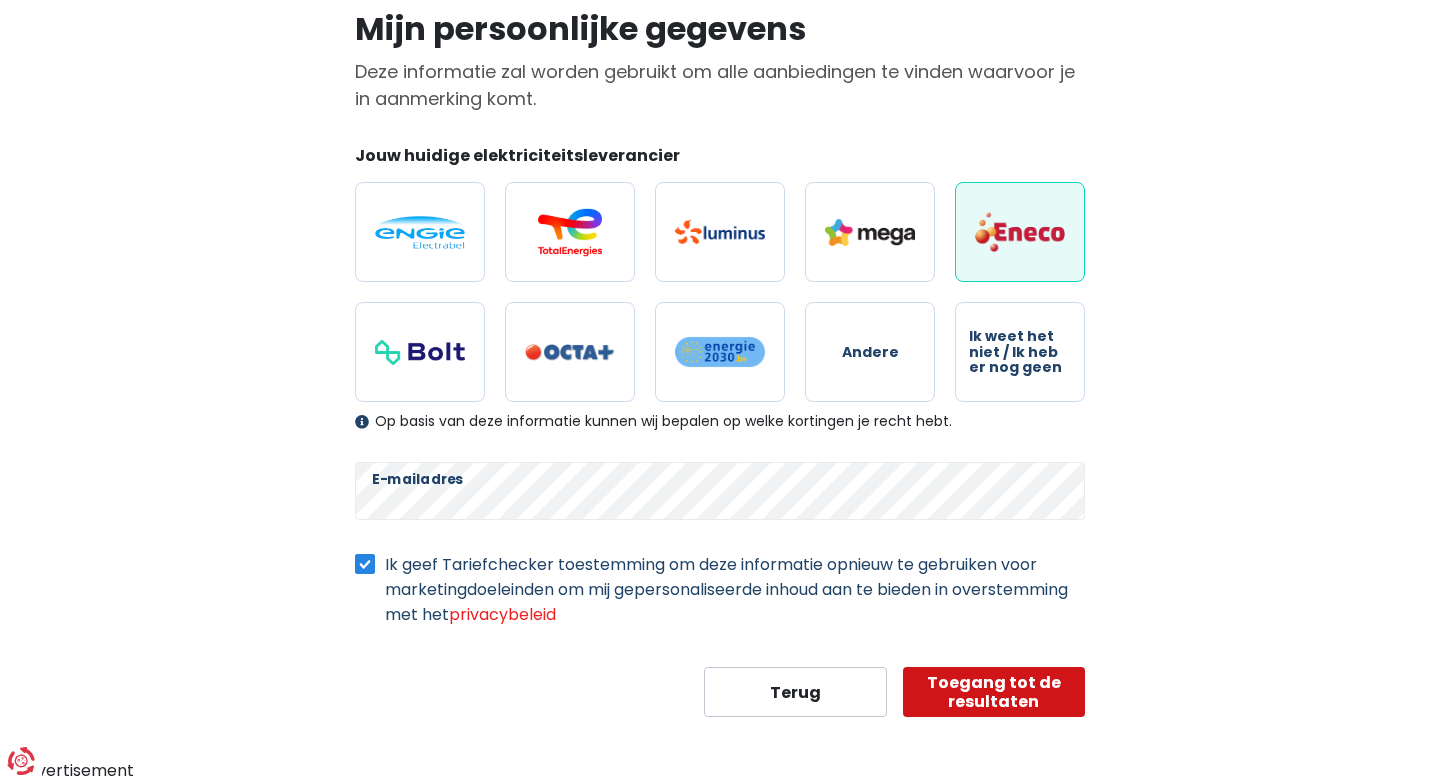 click on "Toegang tot de resultaten" at bounding box center [994, 692] 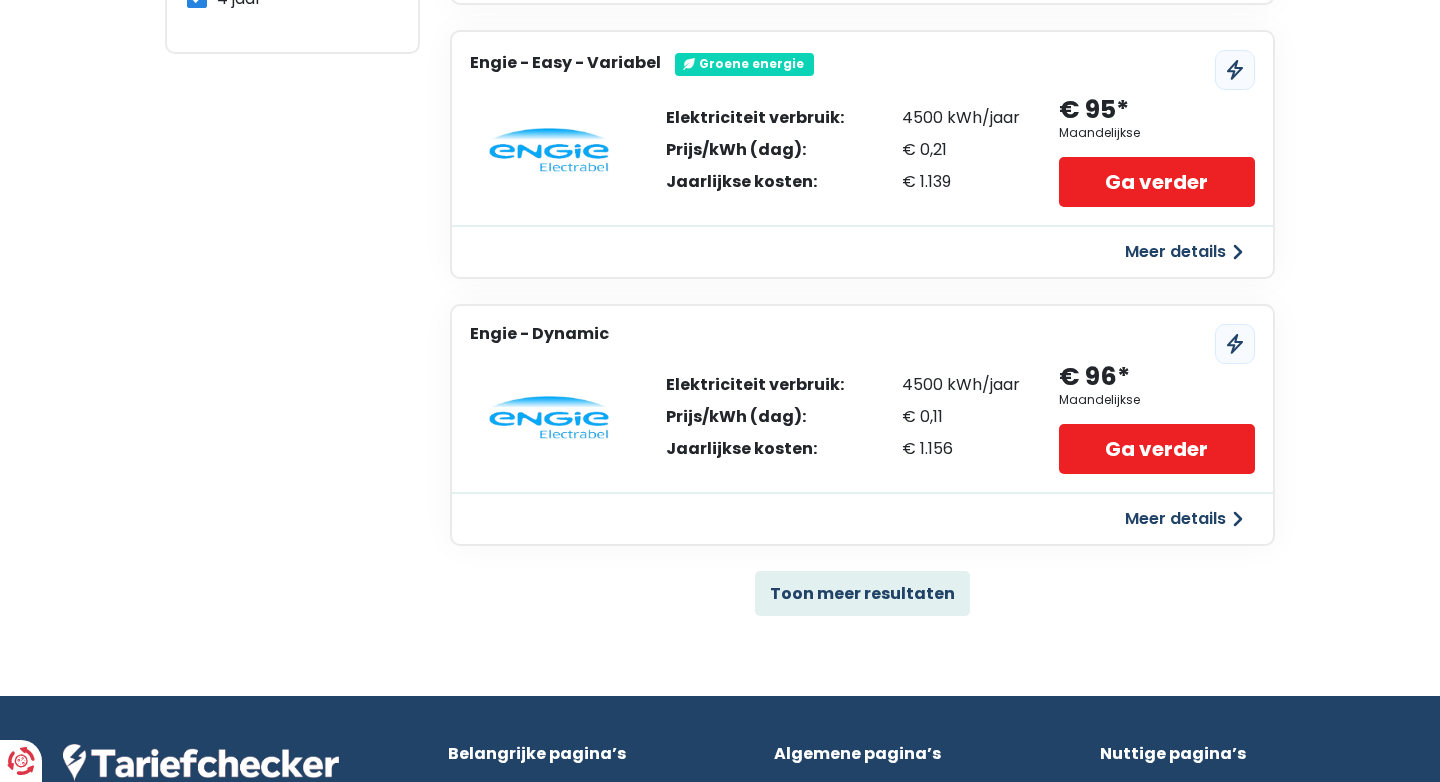 scroll, scrollTop: 1227, scrollLeft: 0, axis: vertical 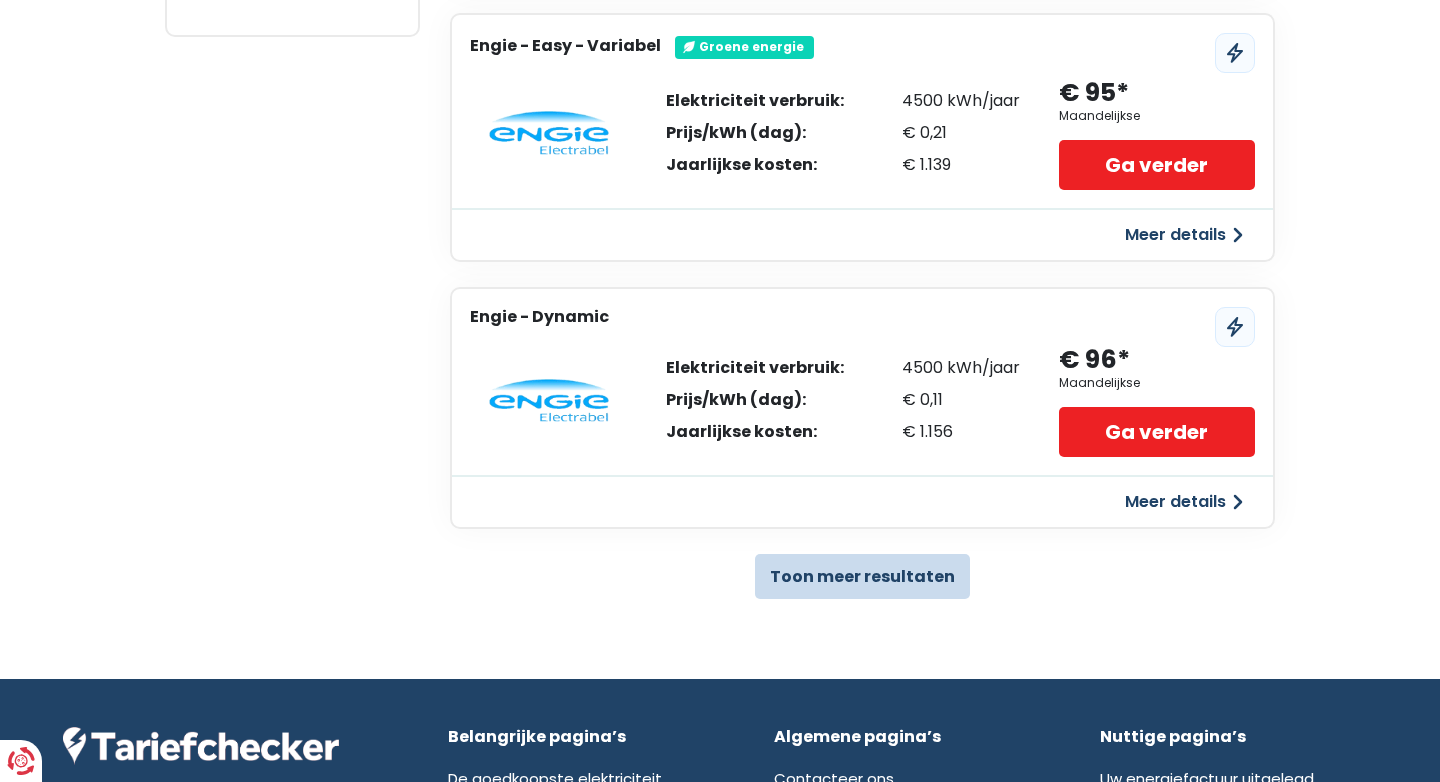 click on "Toon meer resultaten" at bounding box center (862, 576) 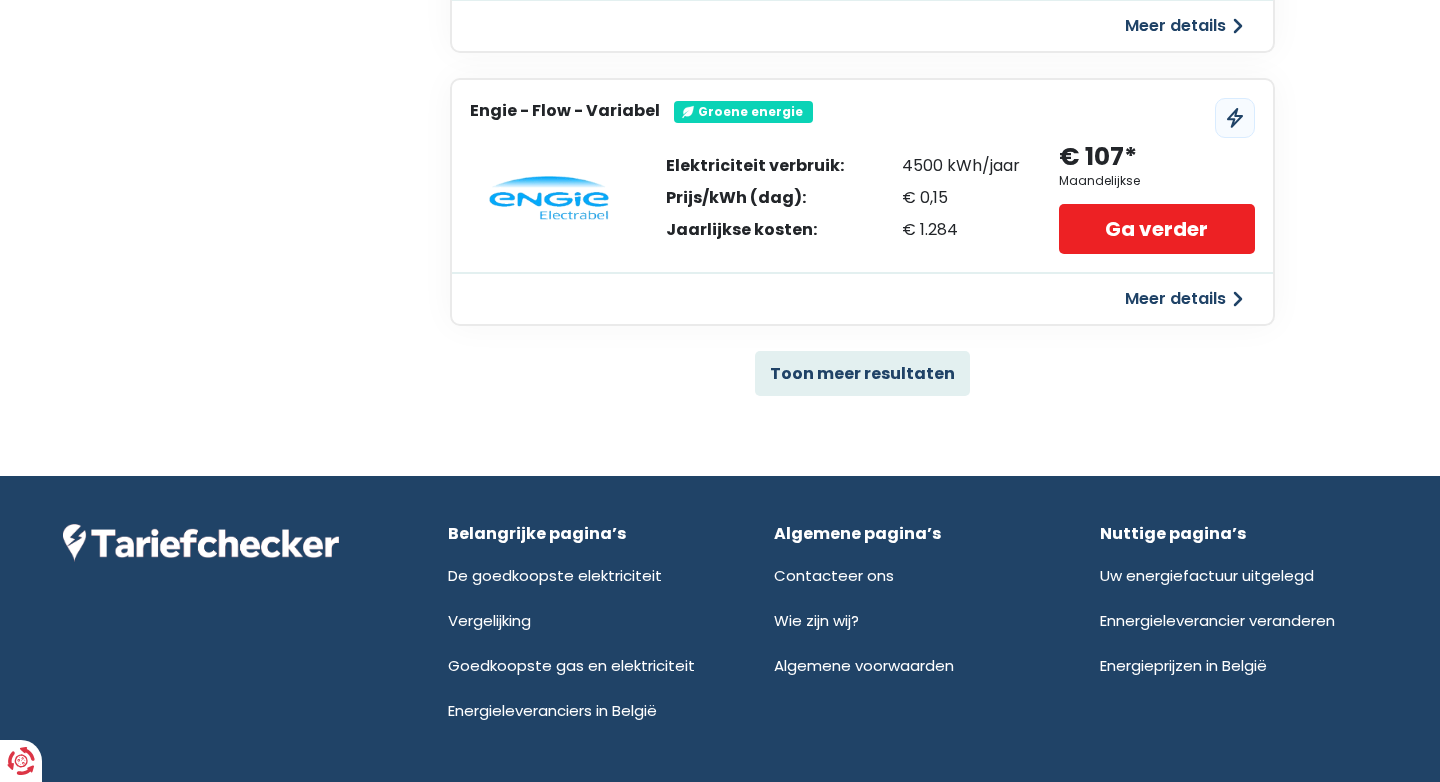 scroll, scrollTop: 4137, scrollLeft: 0, axis: vertical 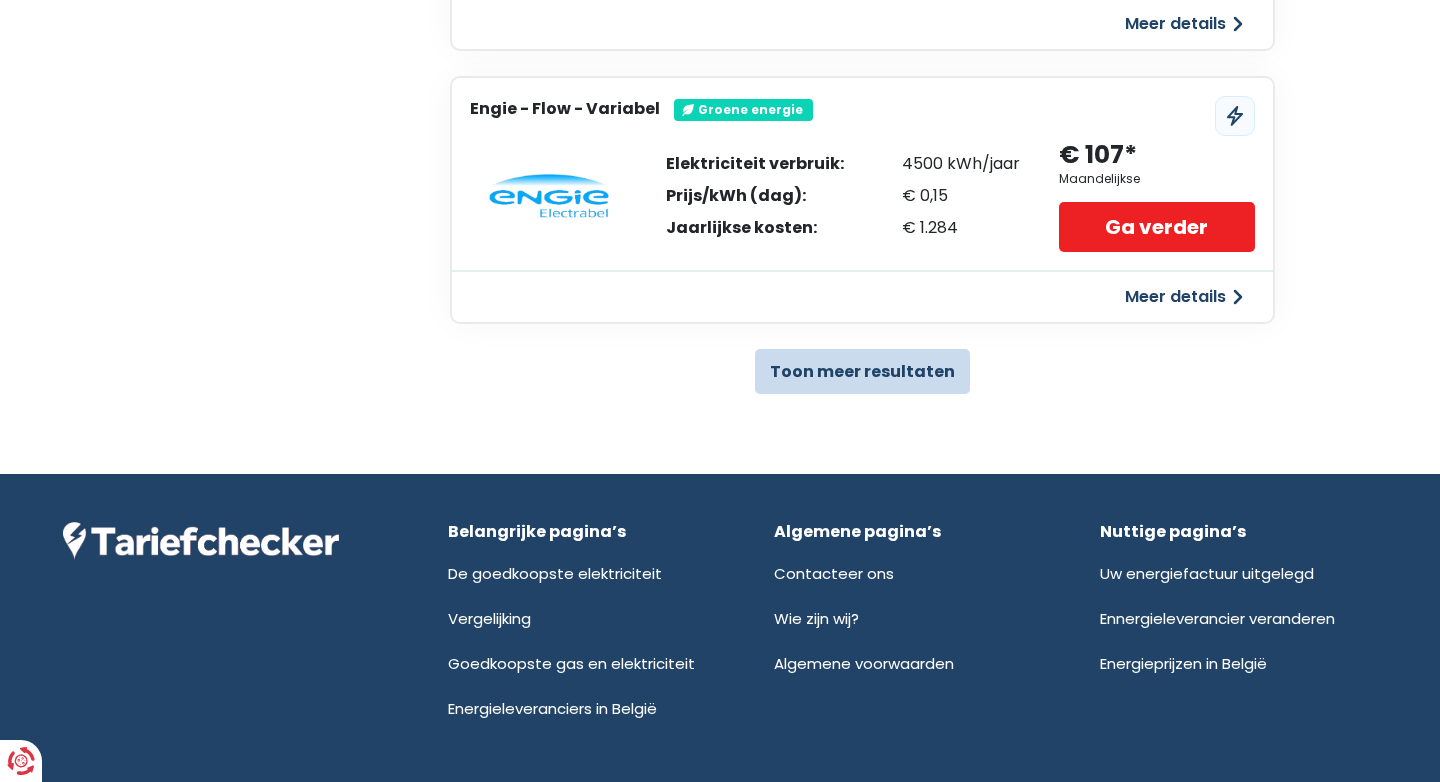 click on "Toon meer resultaten" at bounding box center [862, 371] 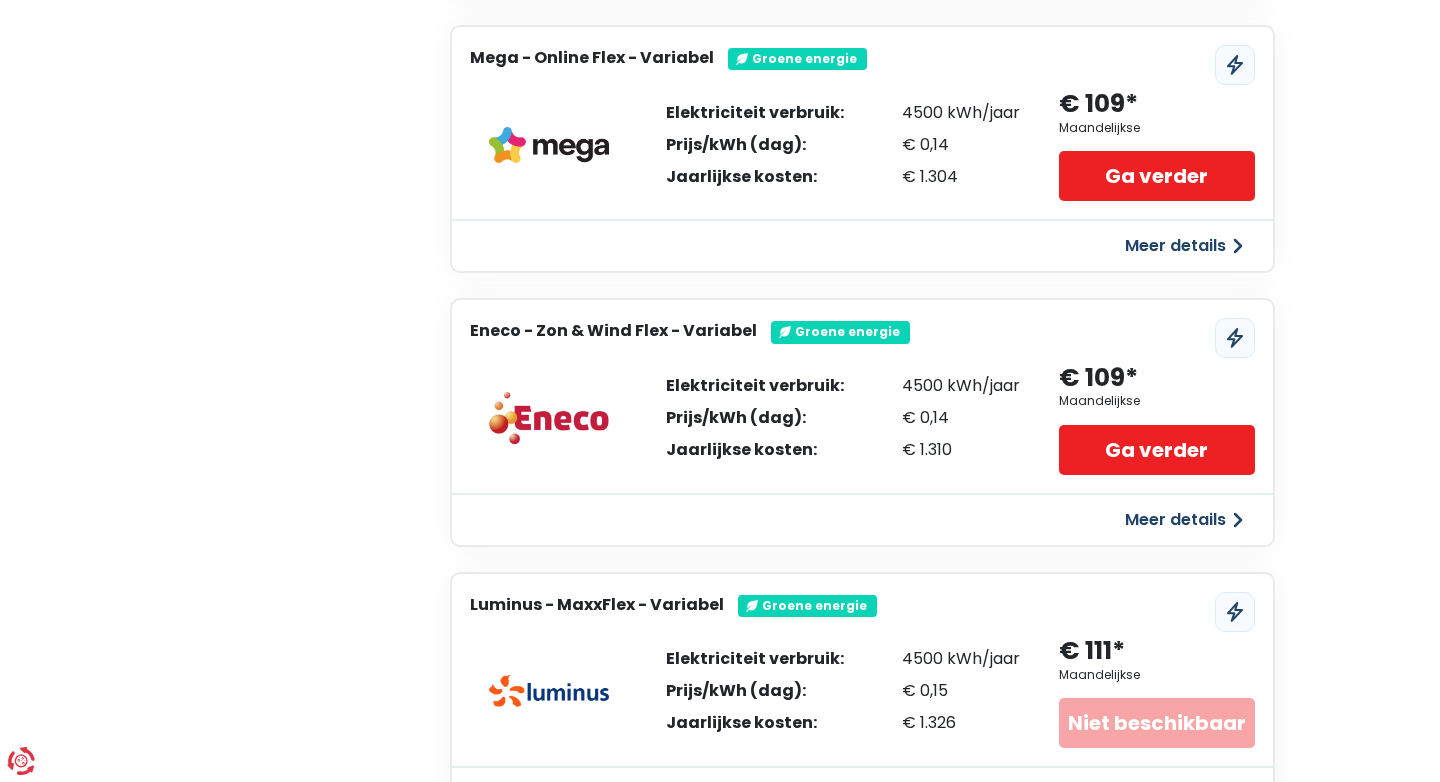 scroll, scrollTop: 5011, scrollLeft: 0, axis: vertical 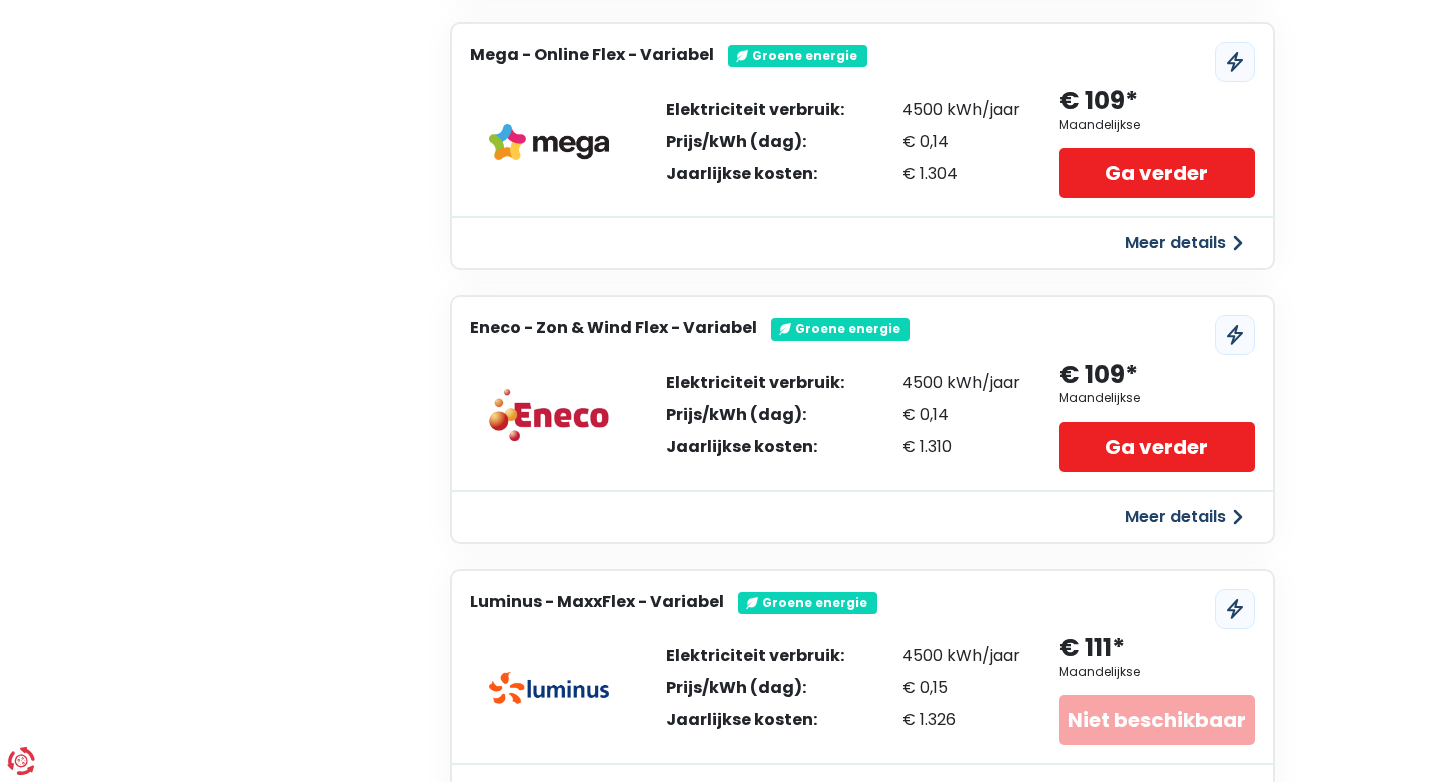 click on "Meer details" at bounding box center (1184, 517) 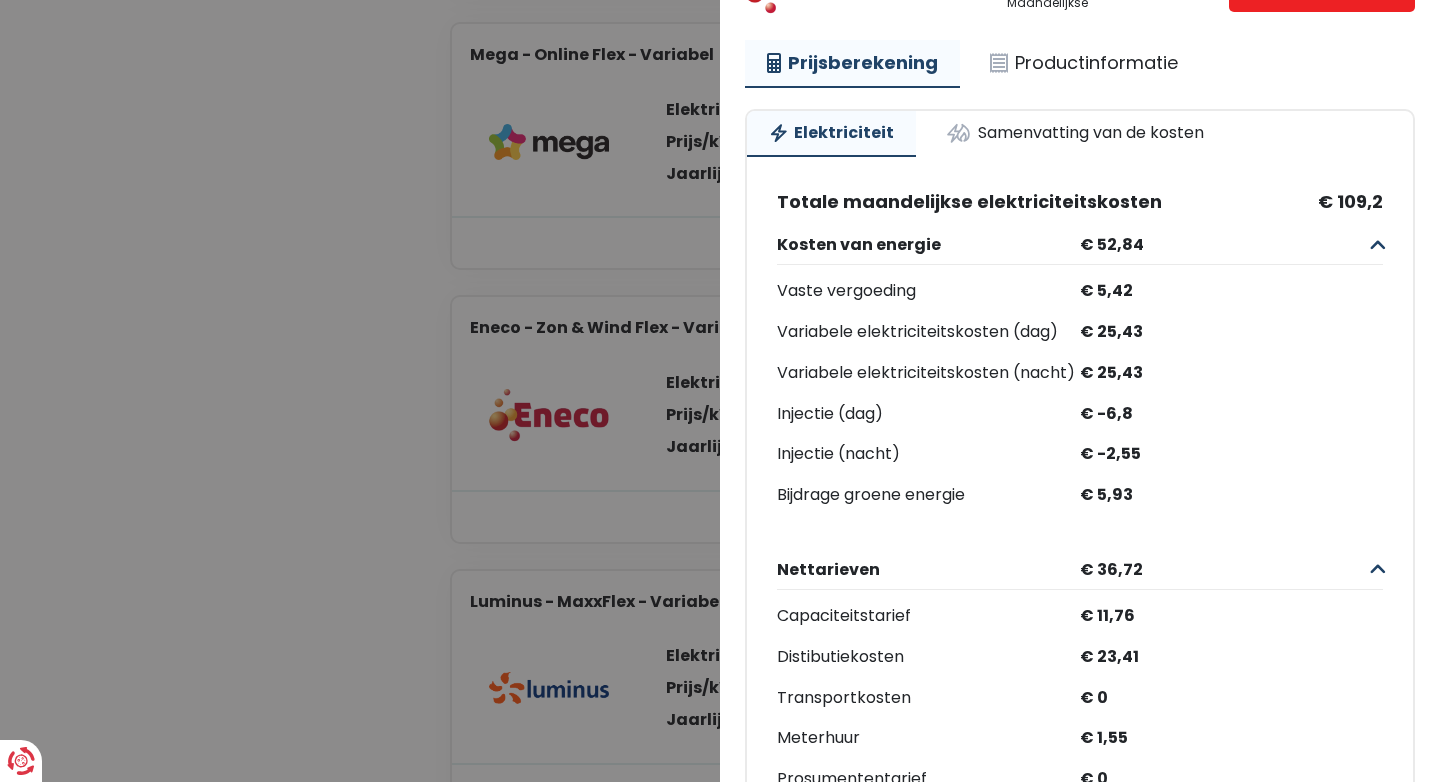 scroll, scrollTop: 0, scrollLeft: 0, axis: both 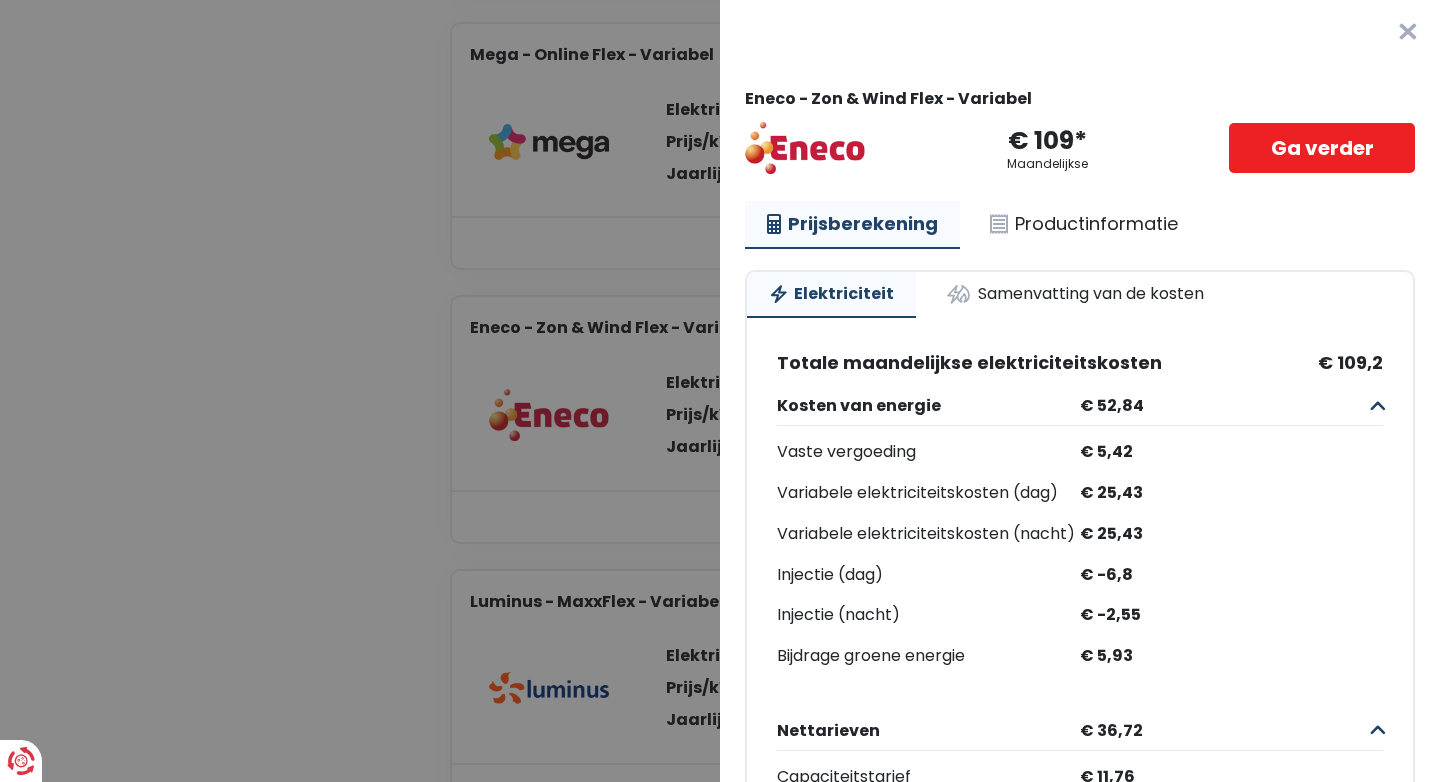 click on "×" at bounding box center [1408, 32] 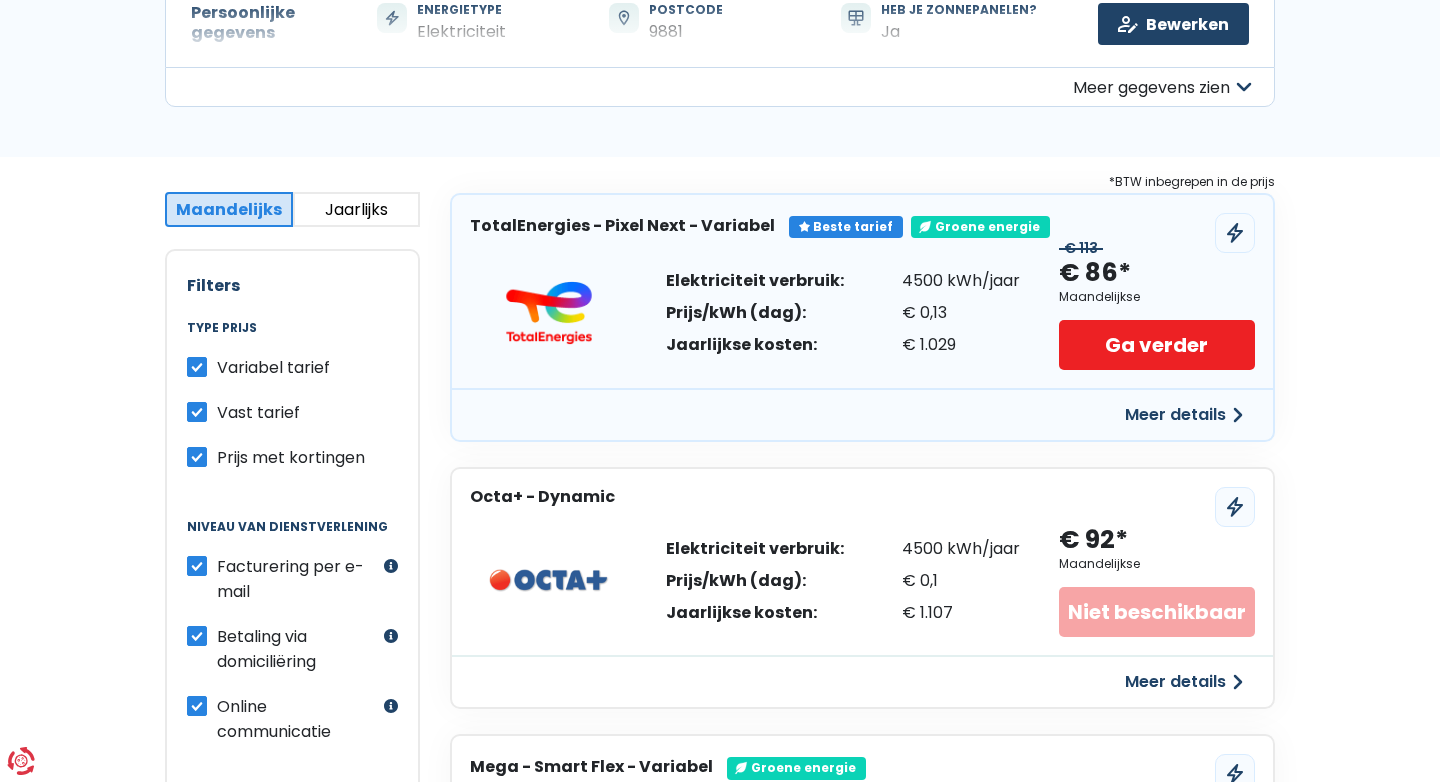 scroll, scrollTop: 229, scrollLeft: 0, axis: vertical 